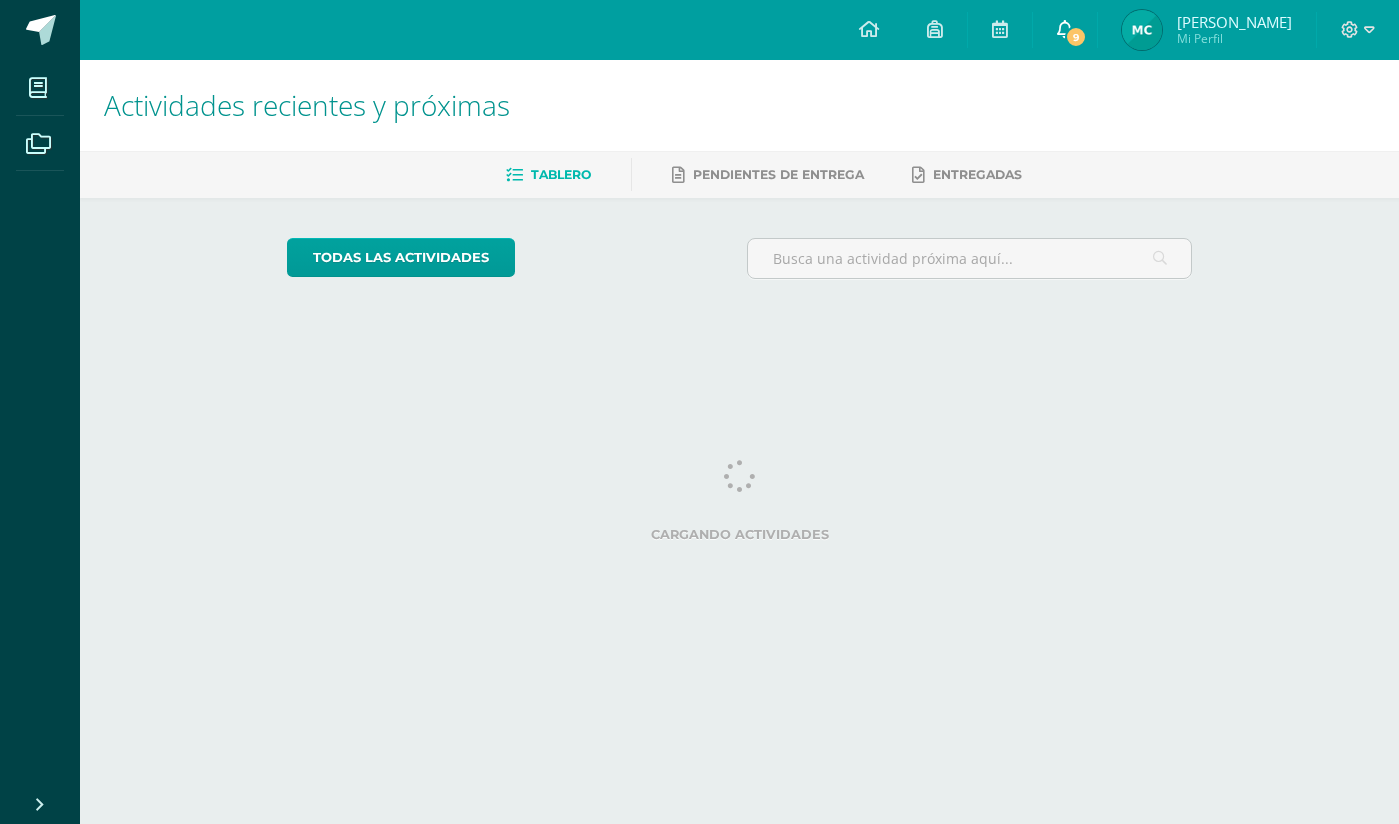 scroll, scrollTop: 0, scrollLeft: 0, axis: both 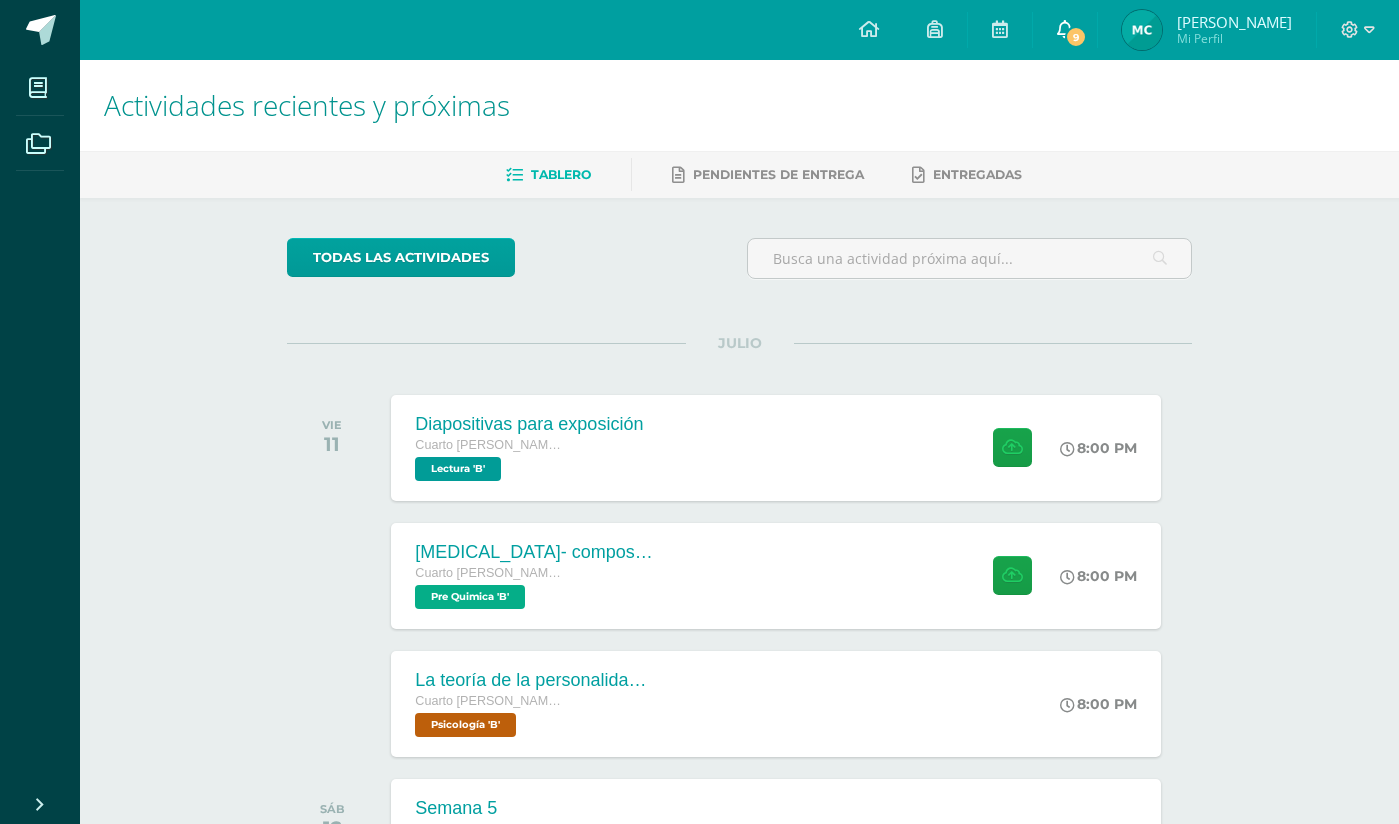 click on "9" at bounding box center [1065, 30] 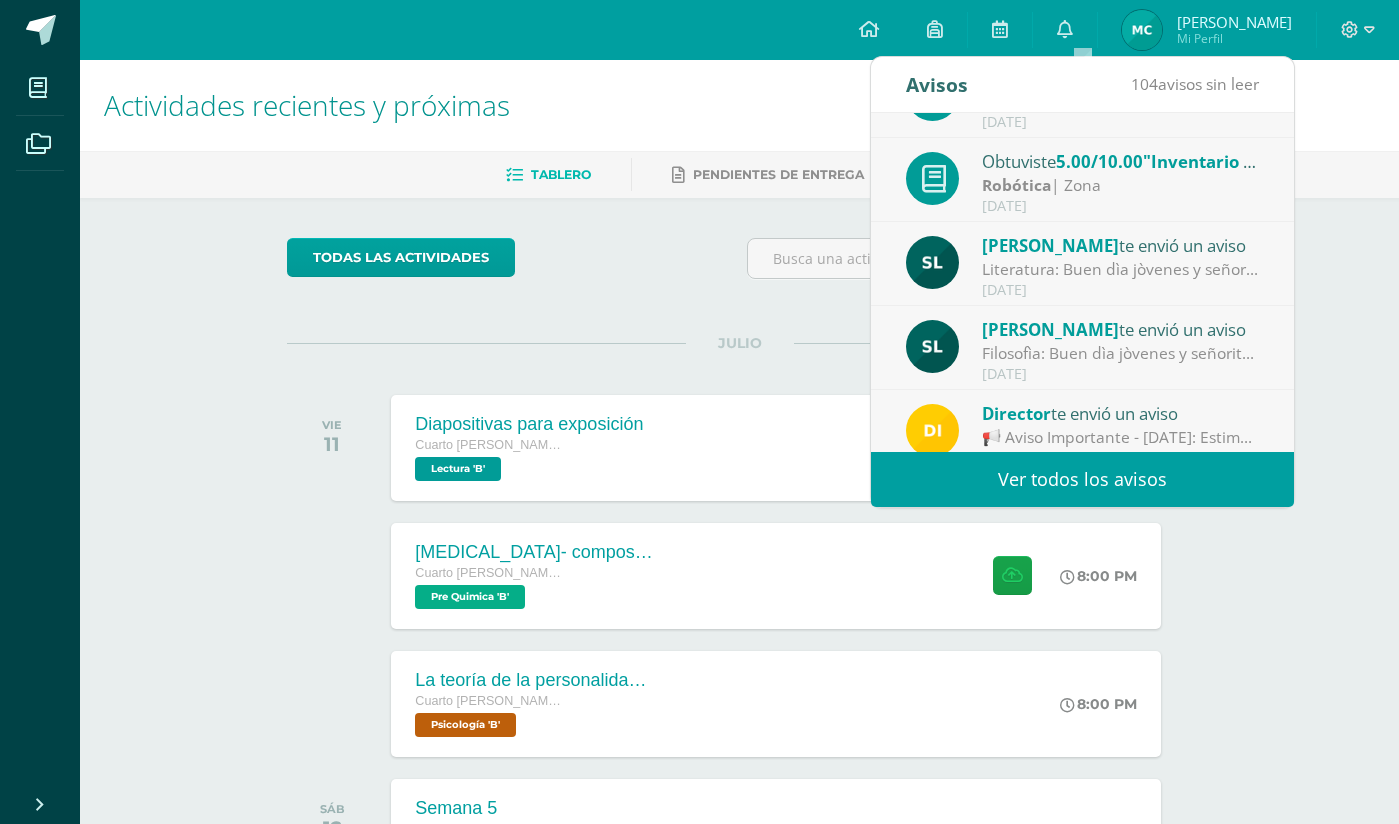 scroll, scrollTop: 333, scrollLeft: 0, axis: vertical 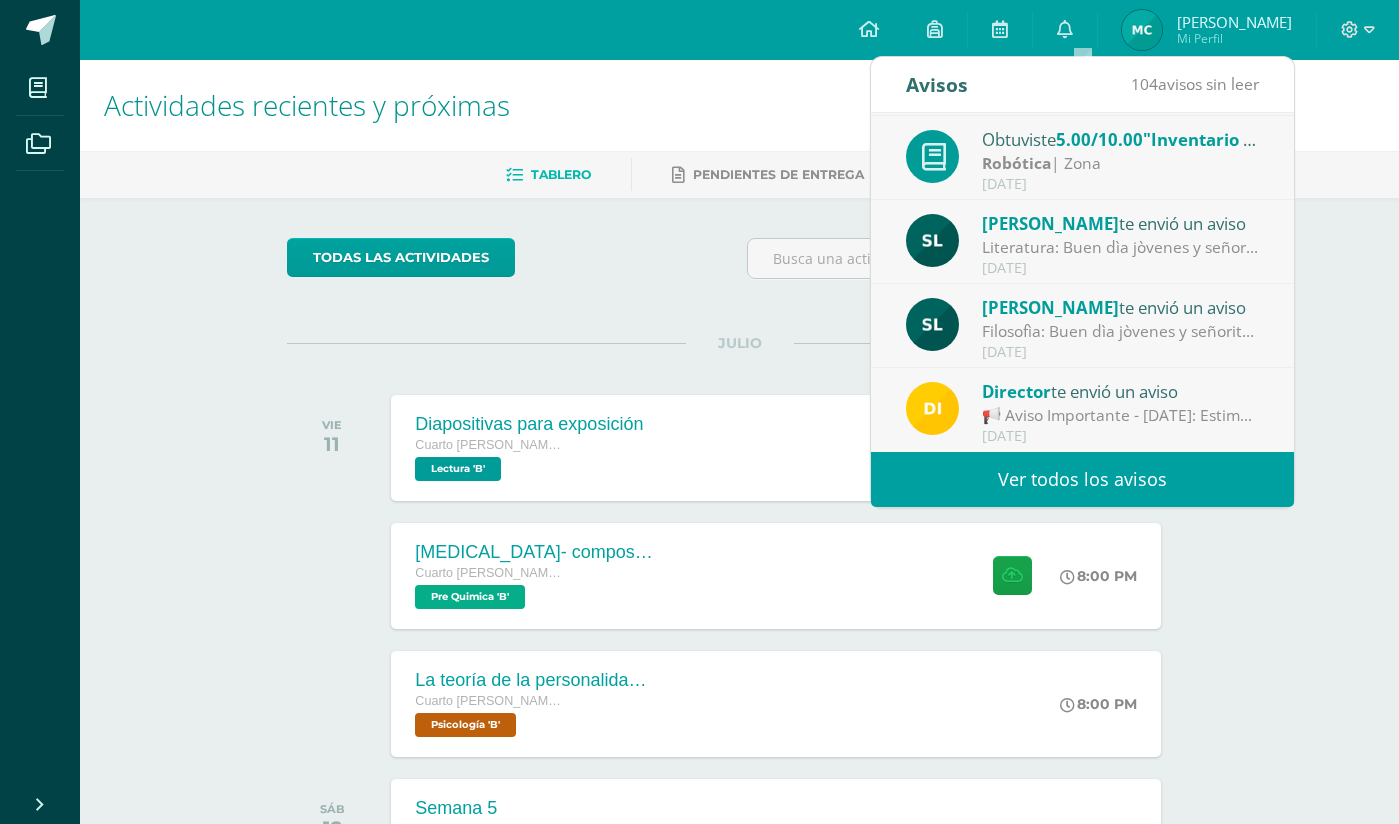 click on "[DATE]" at bounding box center (1121, 436) 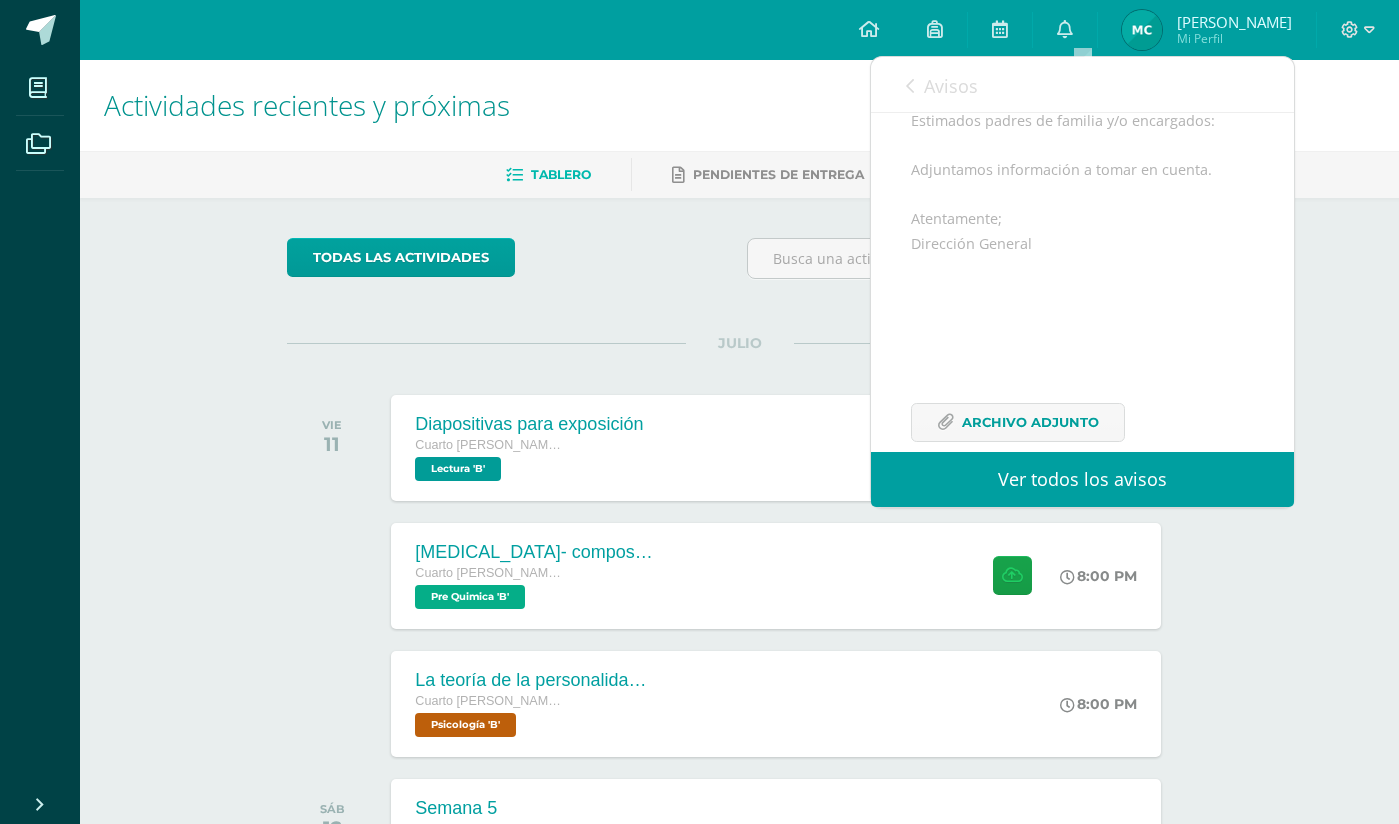 scroll, scrollTop: 268, scrollLeft: 0, axis: vertical 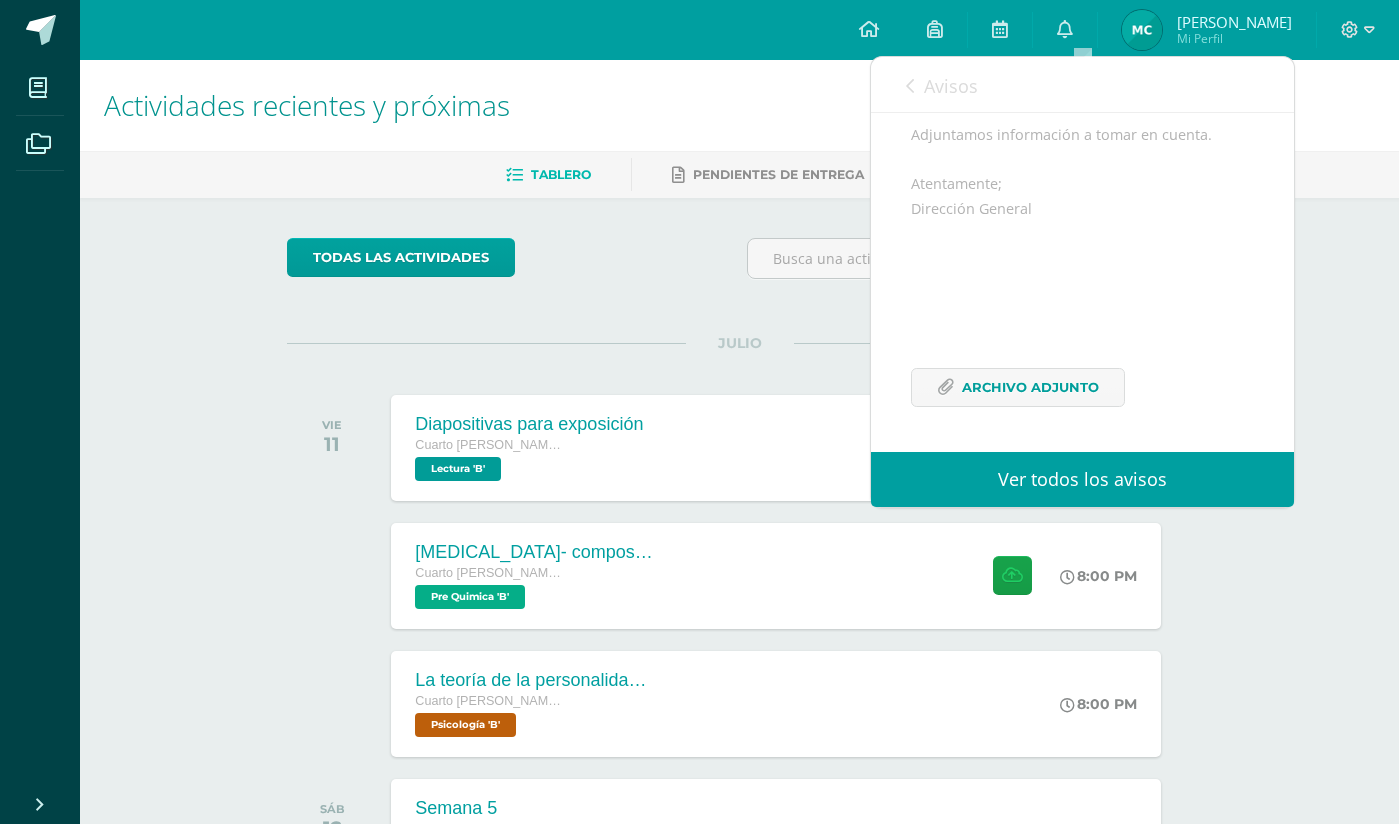 click on "Estimados padres de familia y/o encargados: Adjuntamos información a tomar en cuenta.  Atentamente;  Dirección General
Archivo Adjunto" at bounding box center [1082, 252] 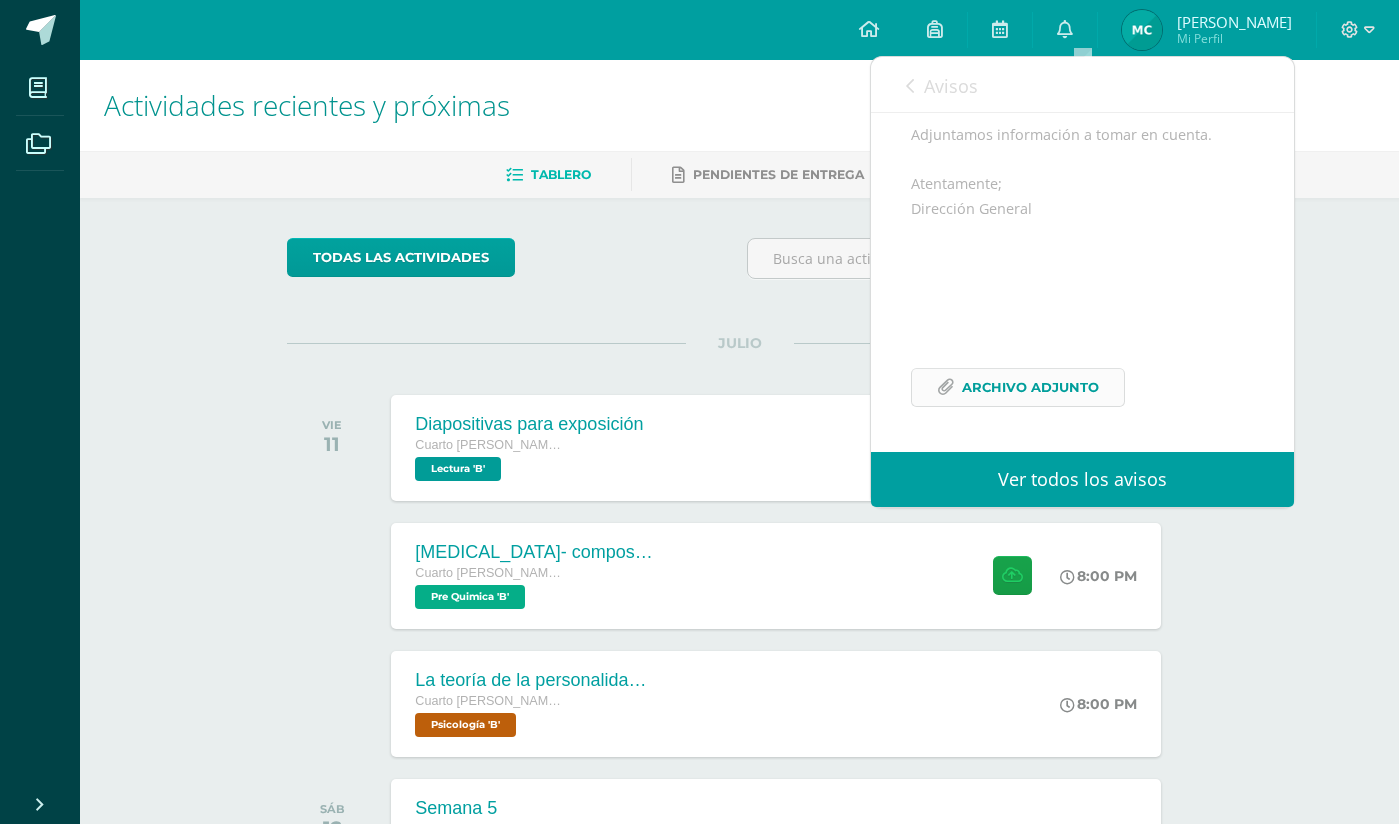 click on "Archivo Adjunto" at bounding box center [1030, 387] 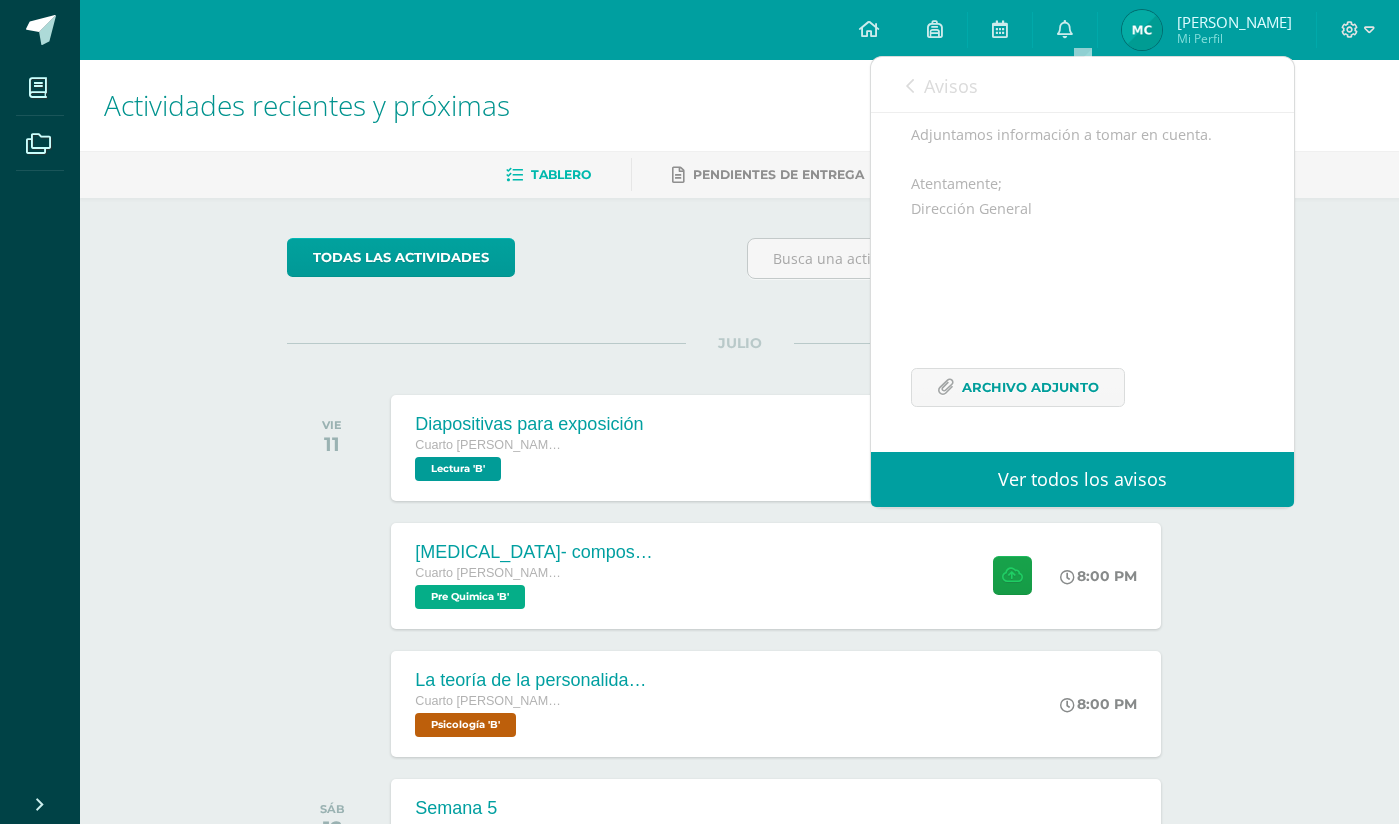 click at bounding box center [910, 86] 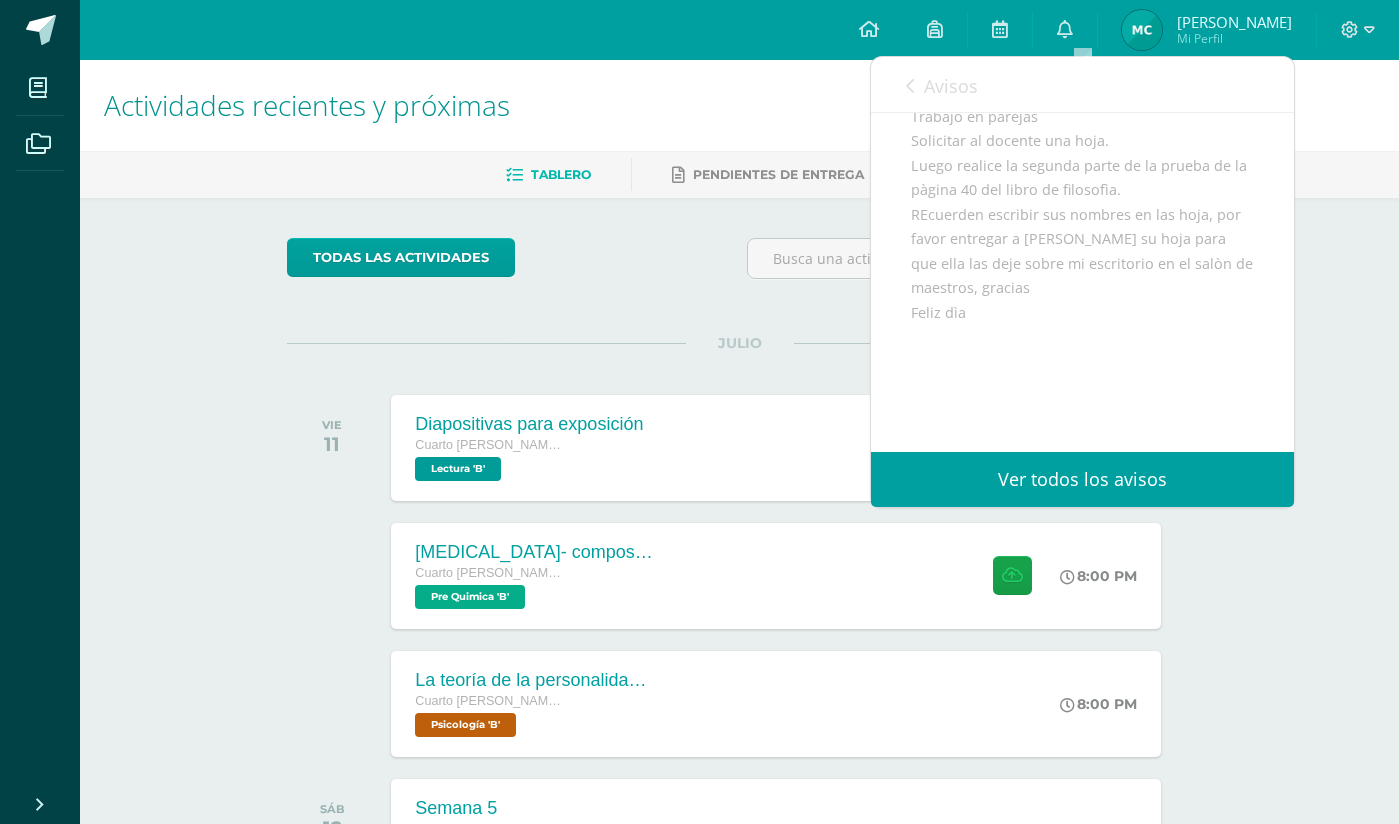 scroll, scrollTop: 226, scrollLeft: 0, axis: vertical 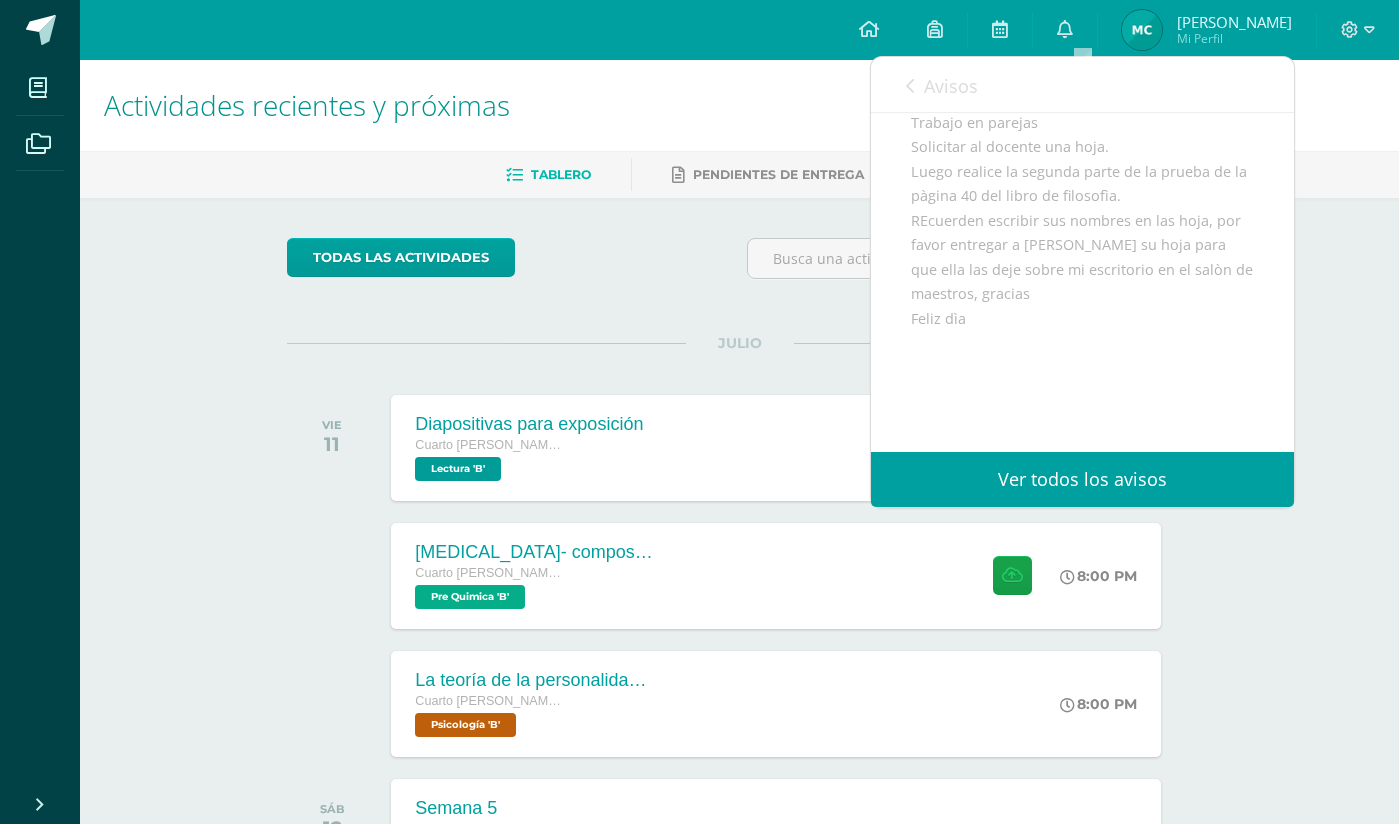 click on "Avisos" at bounding box center [942, 85] 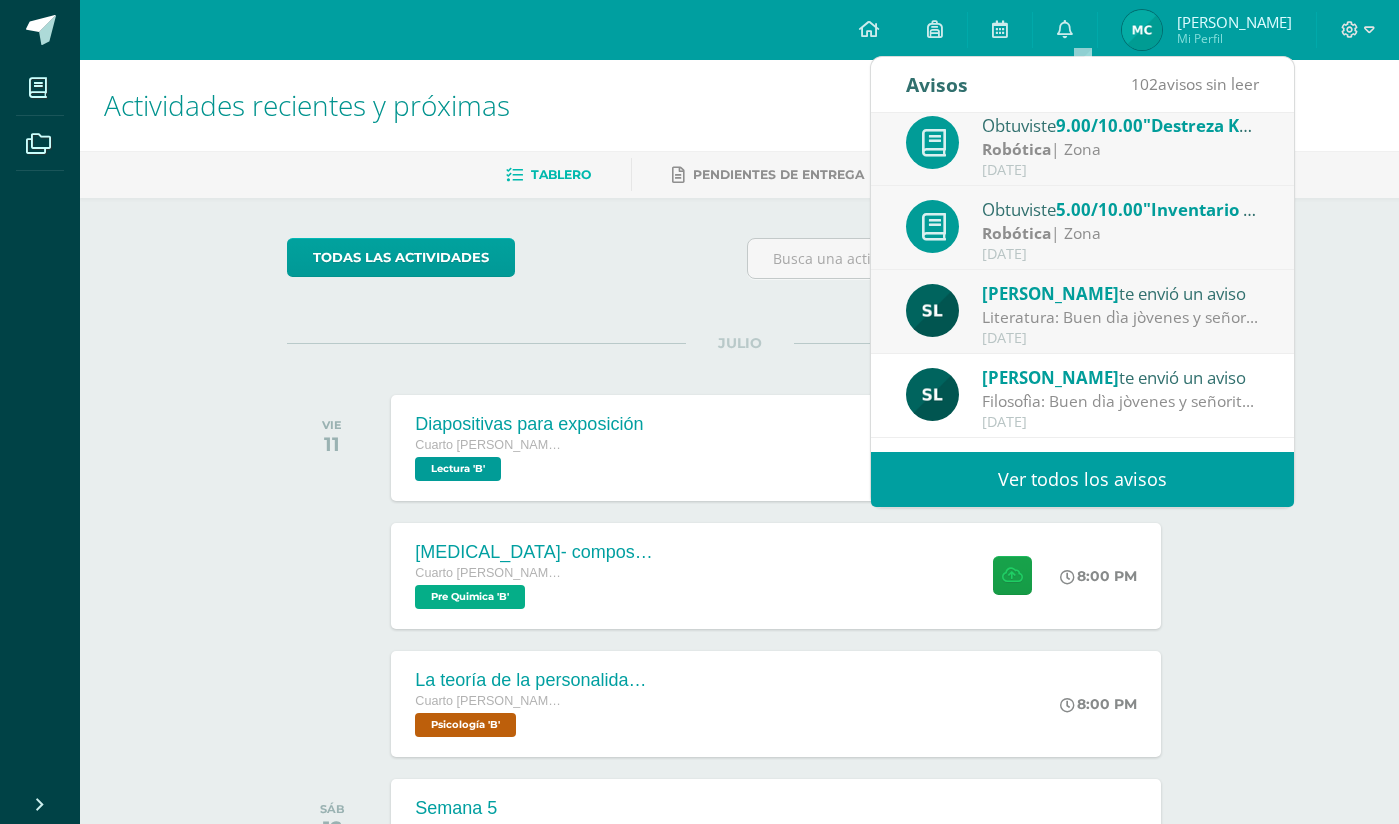 scroll, scrollTop: 264, scrollLeft: 0, axis: vertical 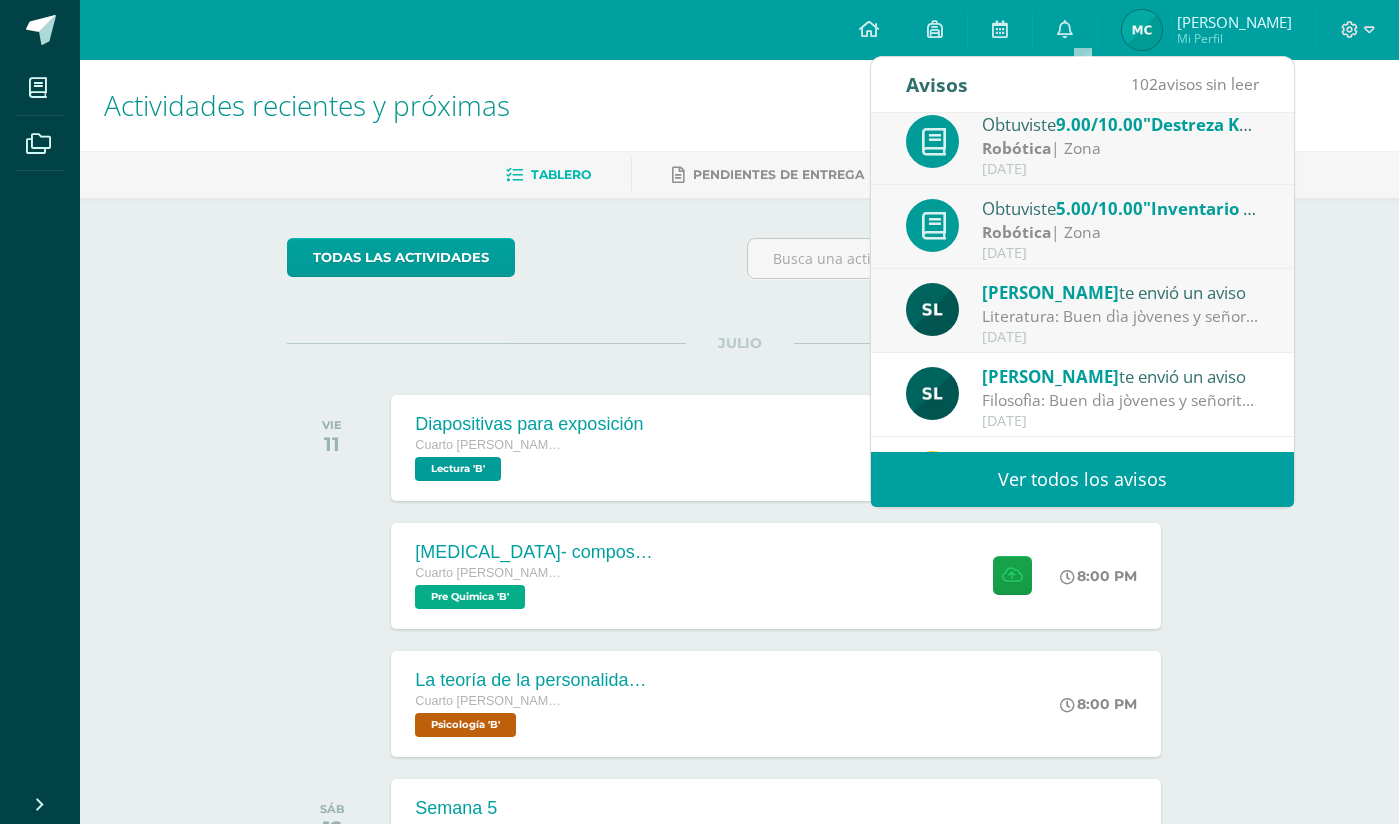 click on "Literatura:
Buen dìa jòvenes y señoritas reciban un fuerte abrazo.
Actividad en parejas
Redactar su cuento para poder entregarlo [DATE], por favor,gracias.
Feliz dìa" at bounding box center (1121, 316) 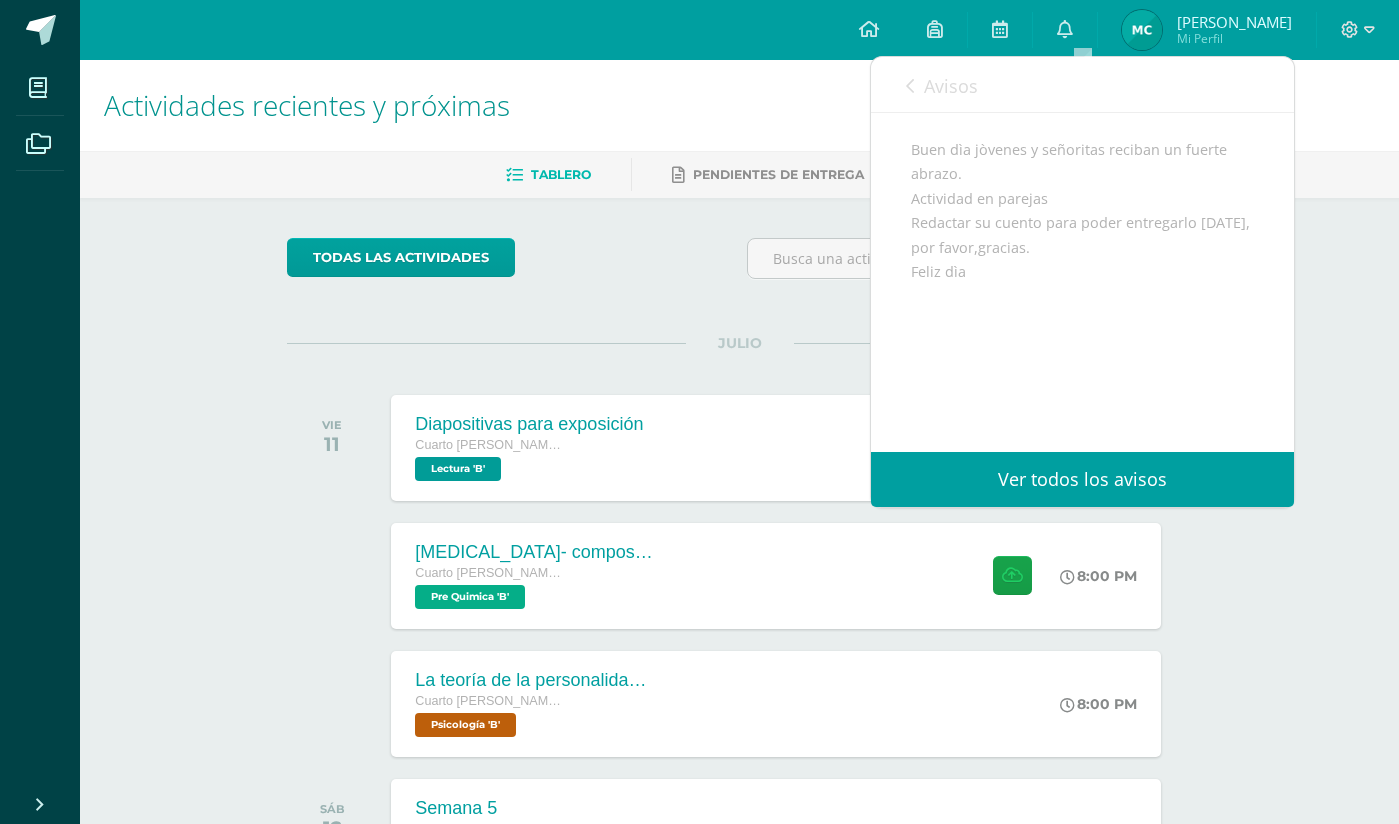 scroll, scrollTop: 182, scrollLeft: 0, axis: vertical 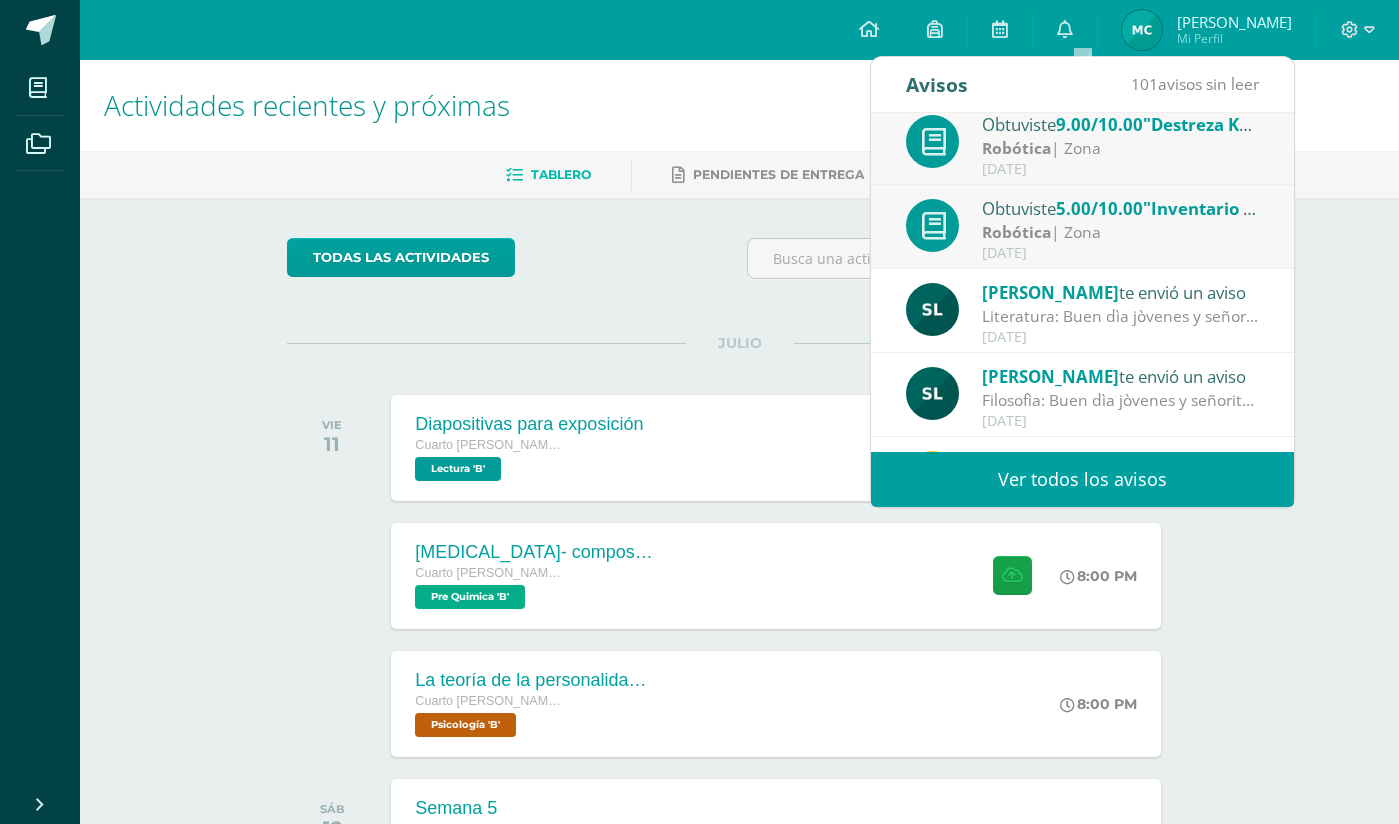 click on "[DATE]" at bounding box center [1121, 253] 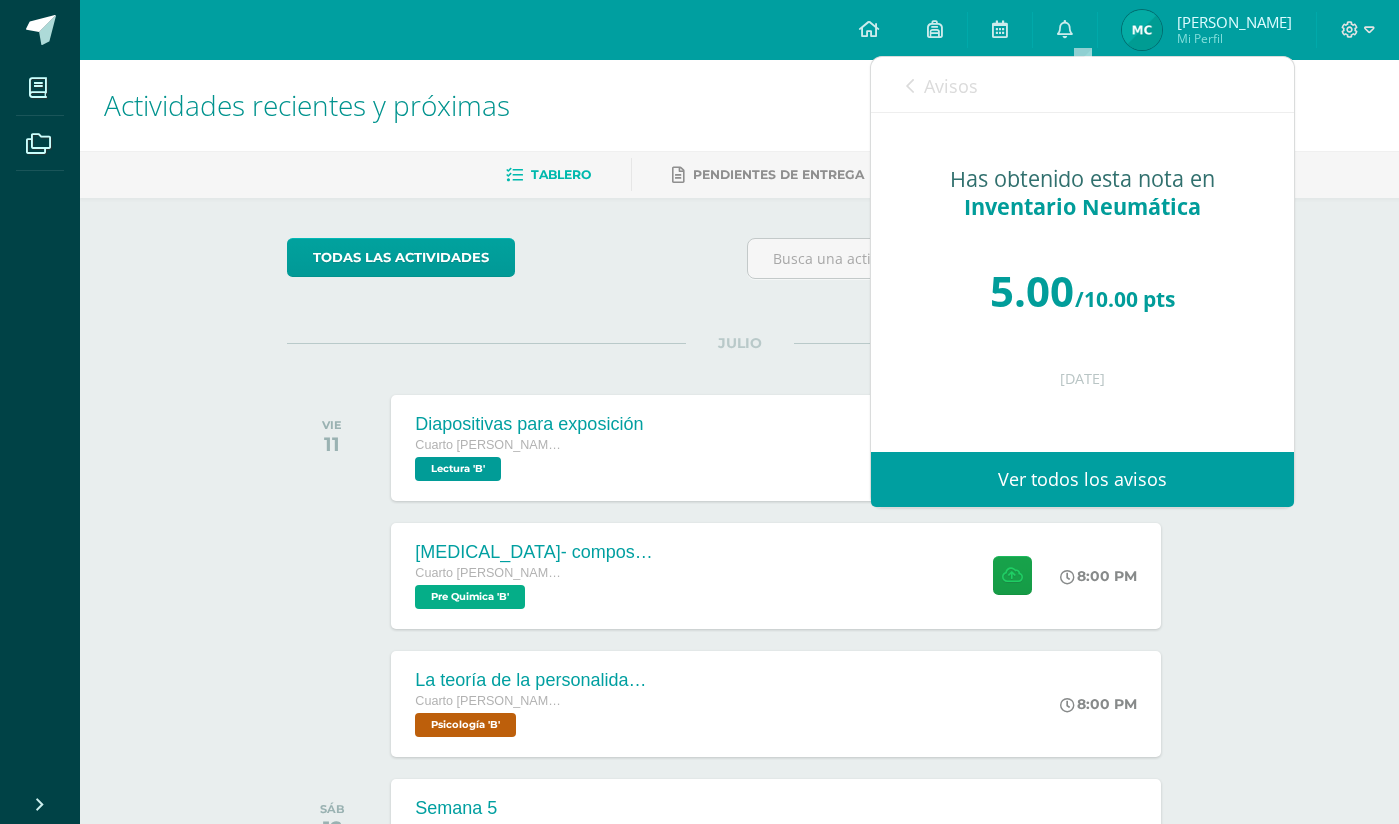 click on "Avisos" at bounding box center (951, 86) 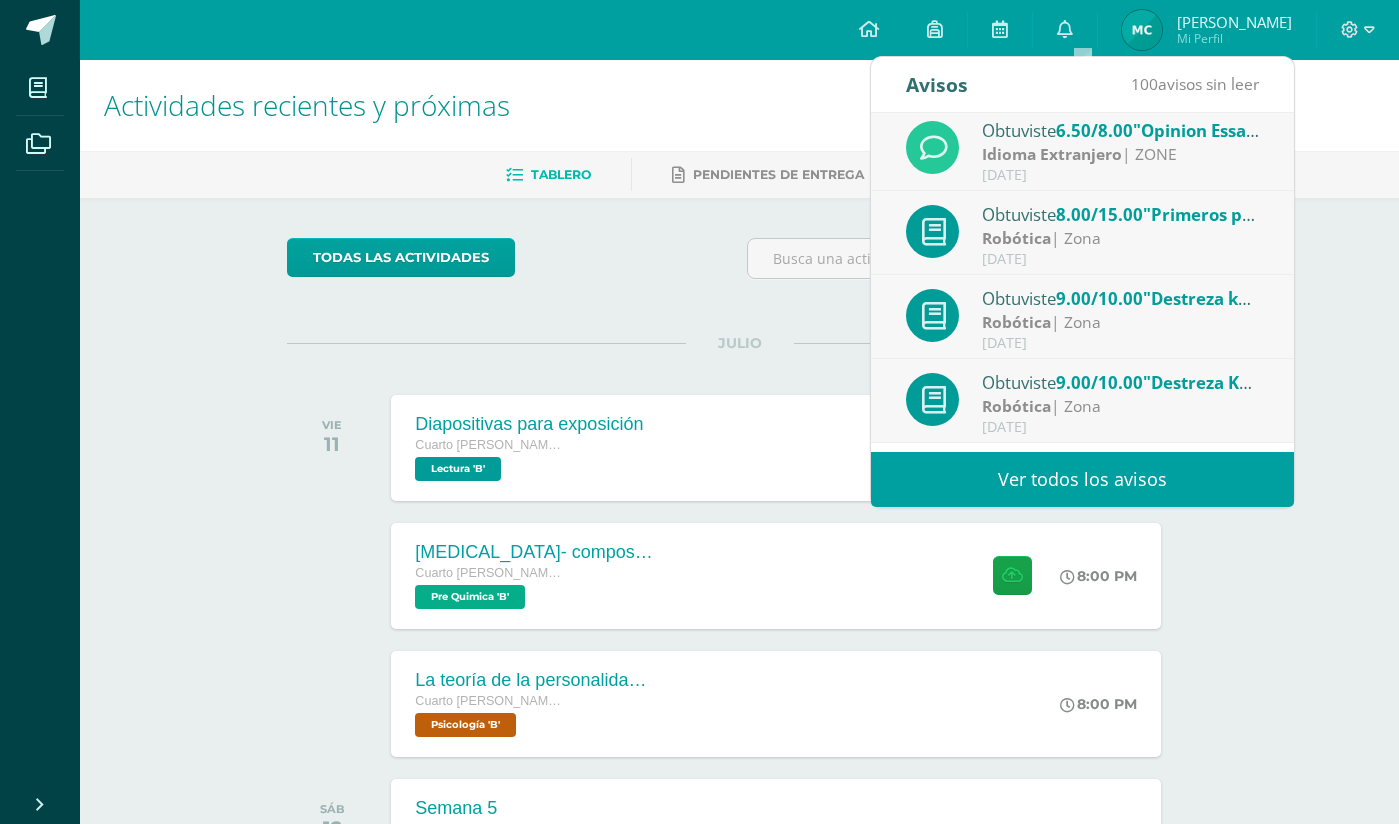 scroll, scrollTop: 0, scrollLeft: 0, axis: both 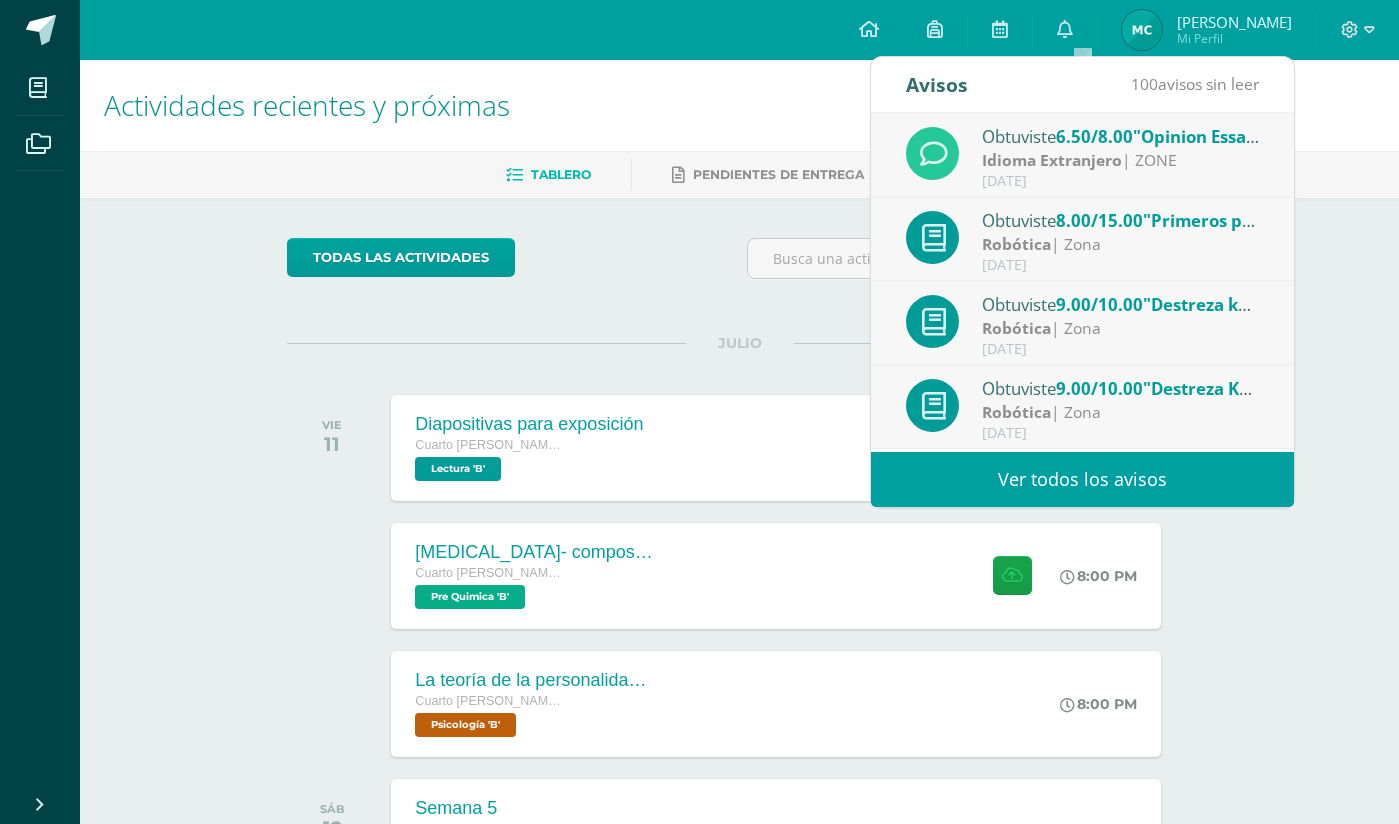 click on "Robótica
| Zona" at bounding box center (1121, 244) 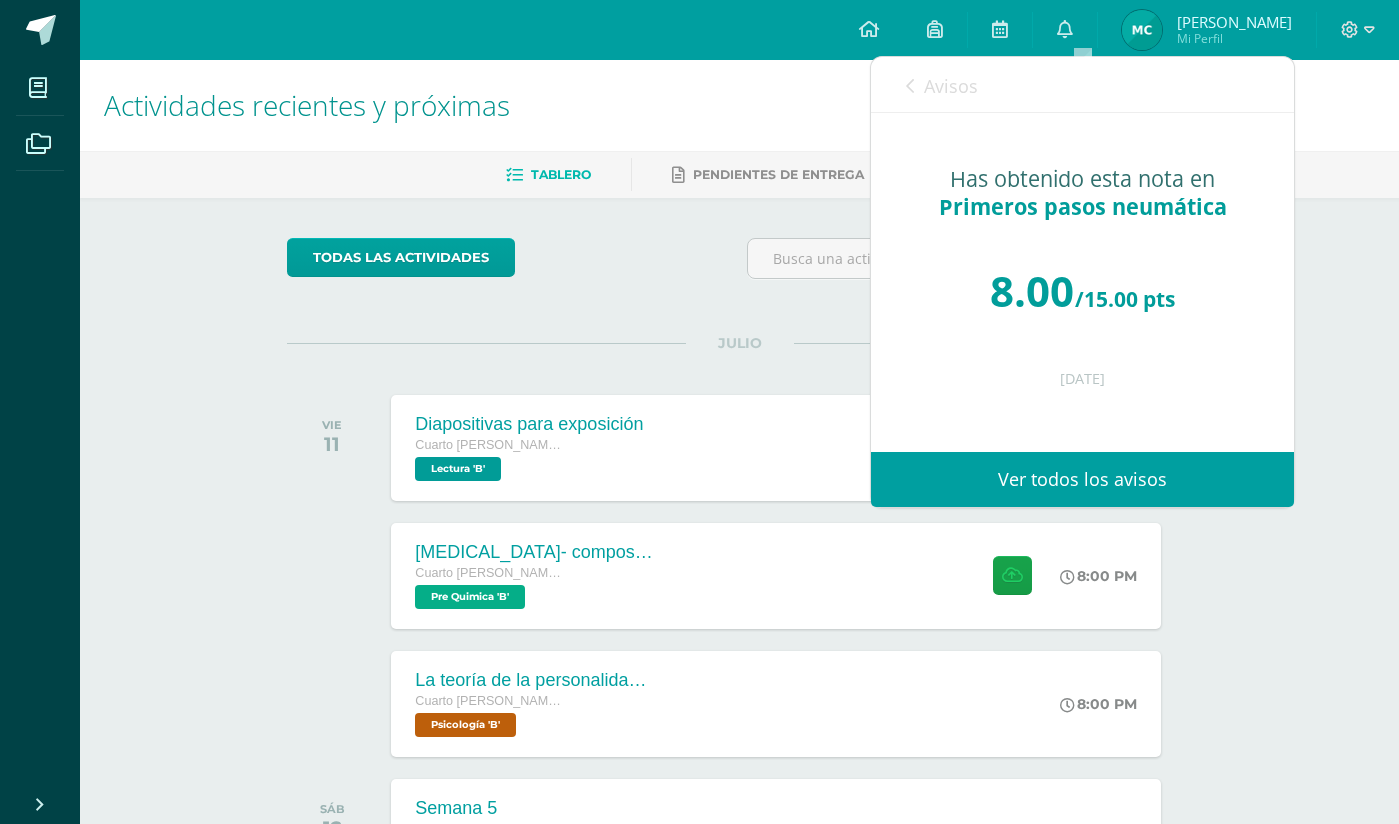 click on "Avisos" at bounding box center (942, 85) 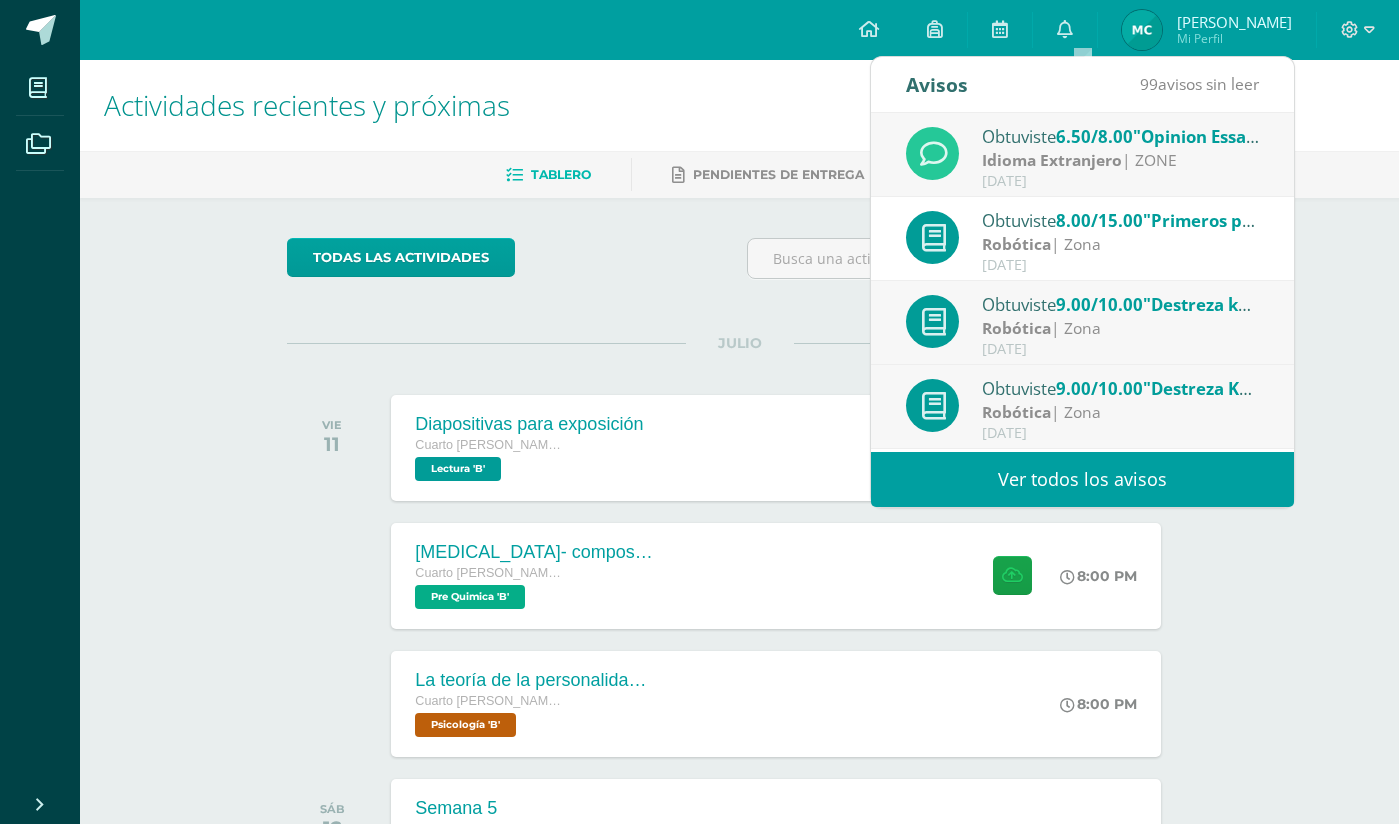 click on "9.00/10.00" at bounding box center [1099, 304] 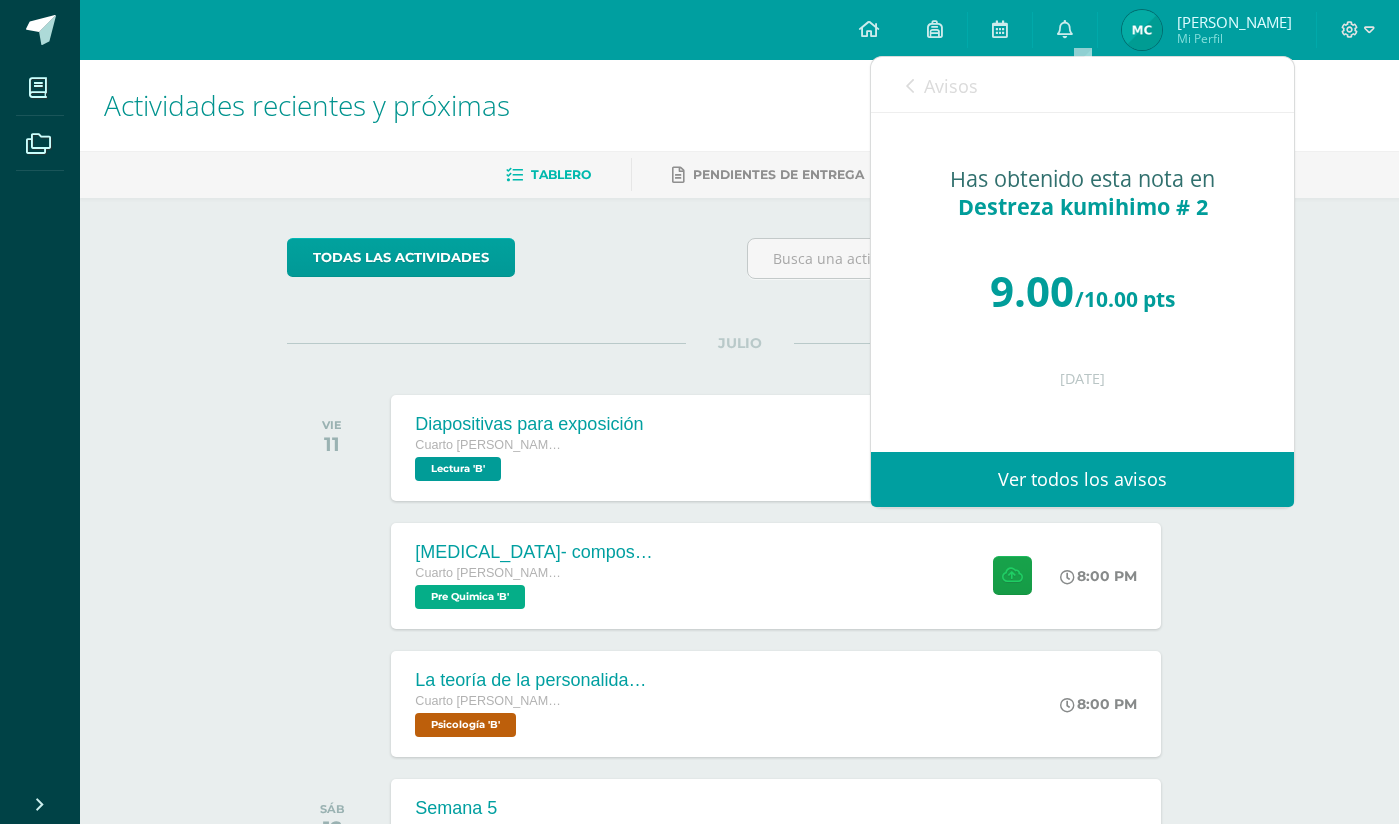 click on "Avisos 98  avisos sin leer
Avisos" at bounding box center (1082, 85) 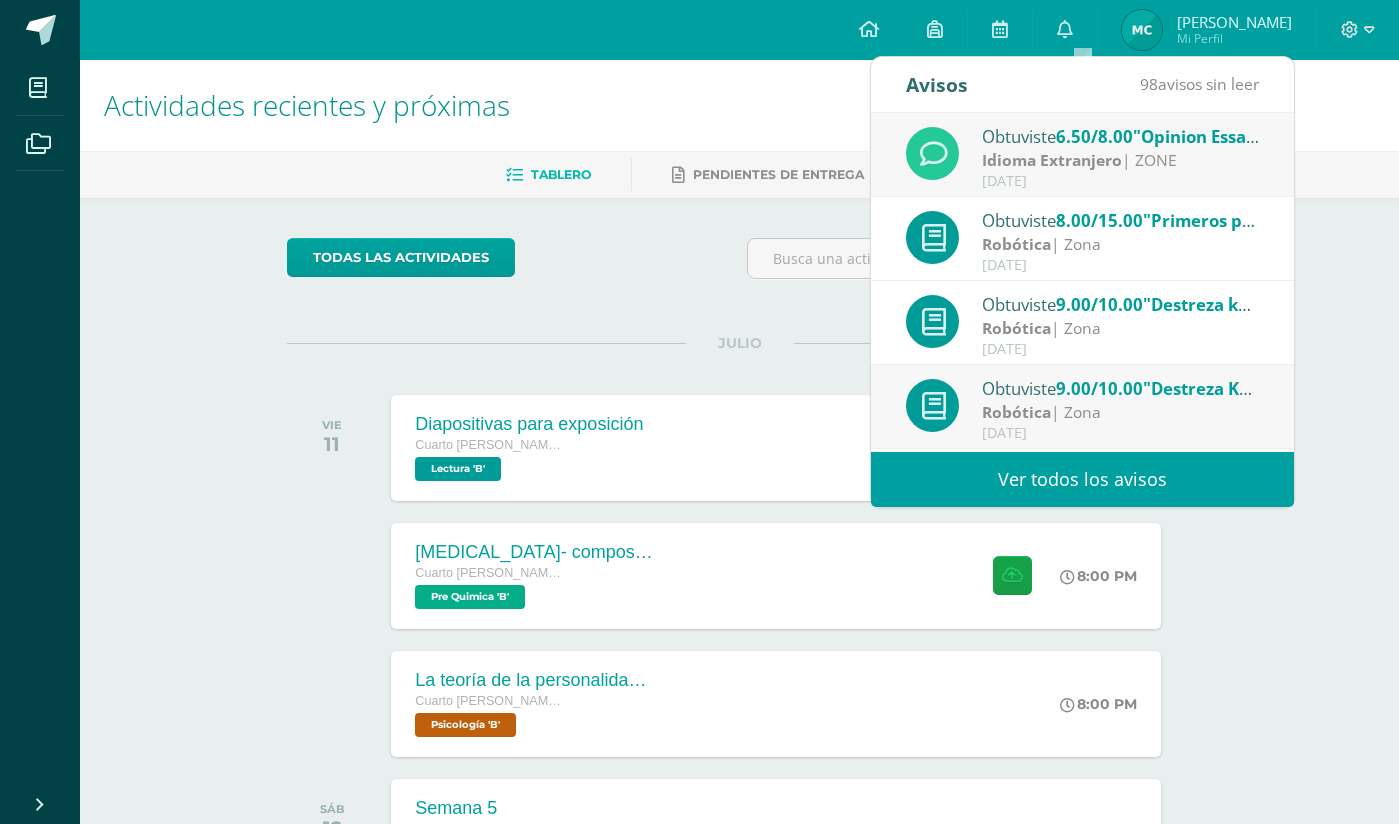 click on "9.00/10.00" at bounding box center [1099, 388] 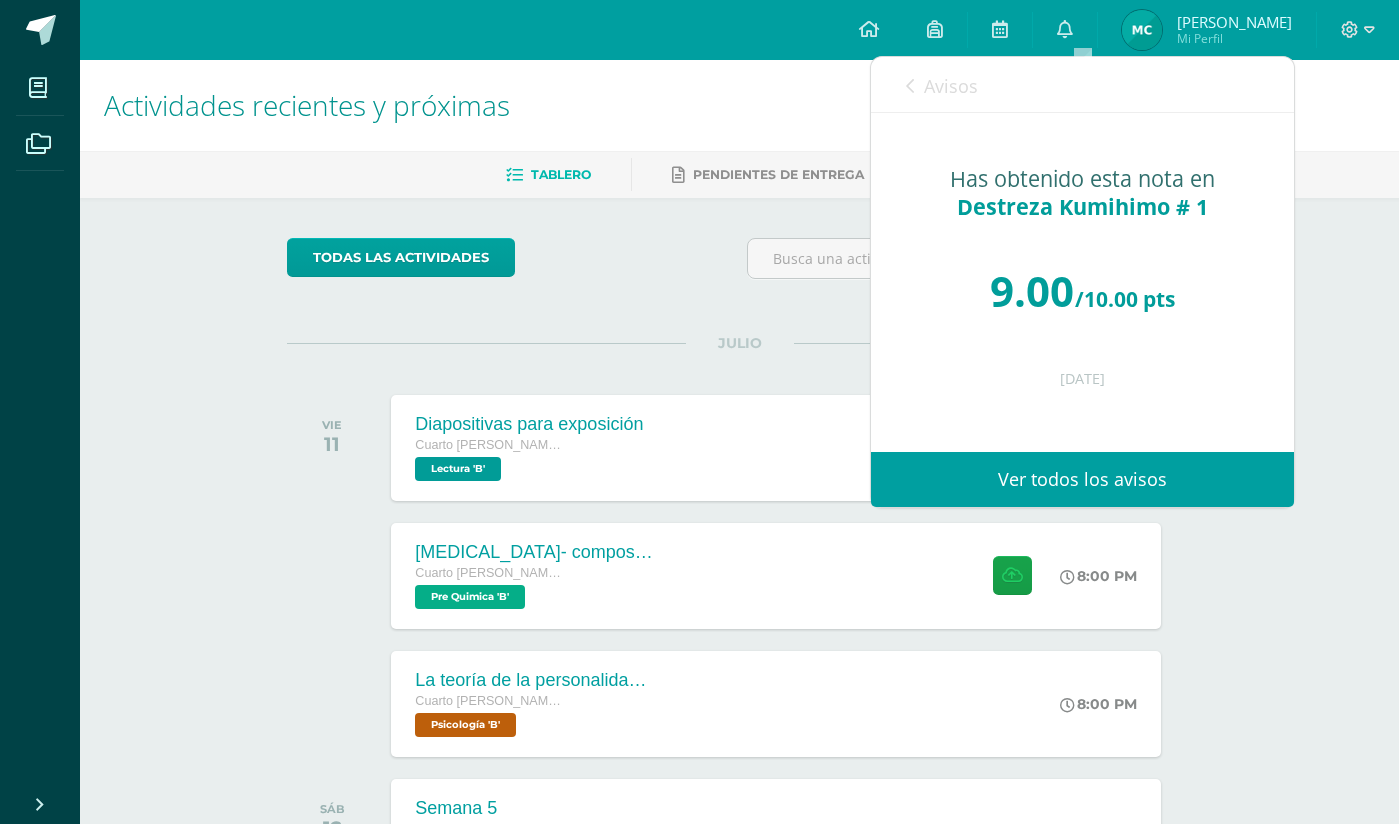 click at bounding box center (910, 86) 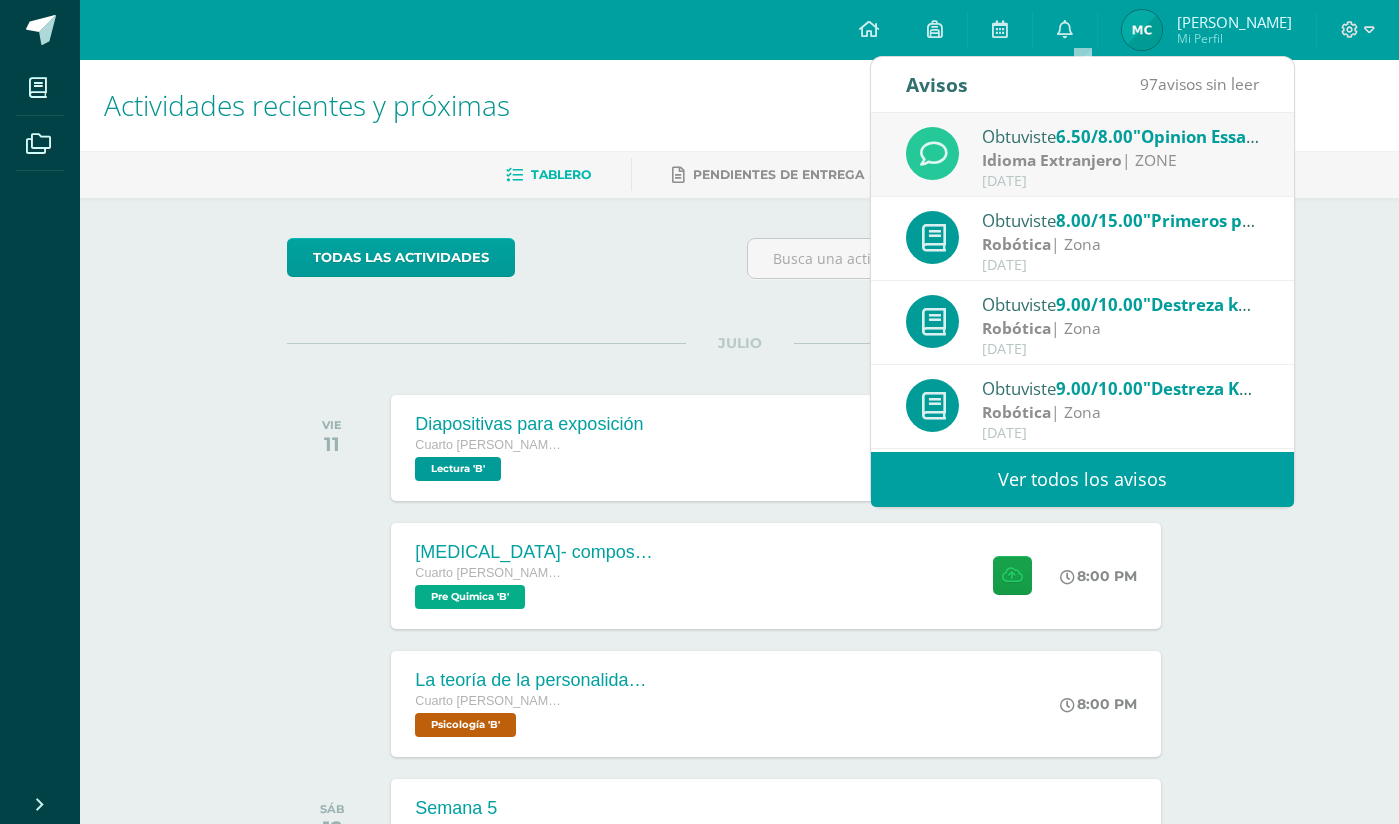 click on "Obtuviste
9.00/10.00  "Destreza kumihimo # 2"
en
Robótica Robótica
| Zona
[DATE]" at bounding box center (1082, 323) 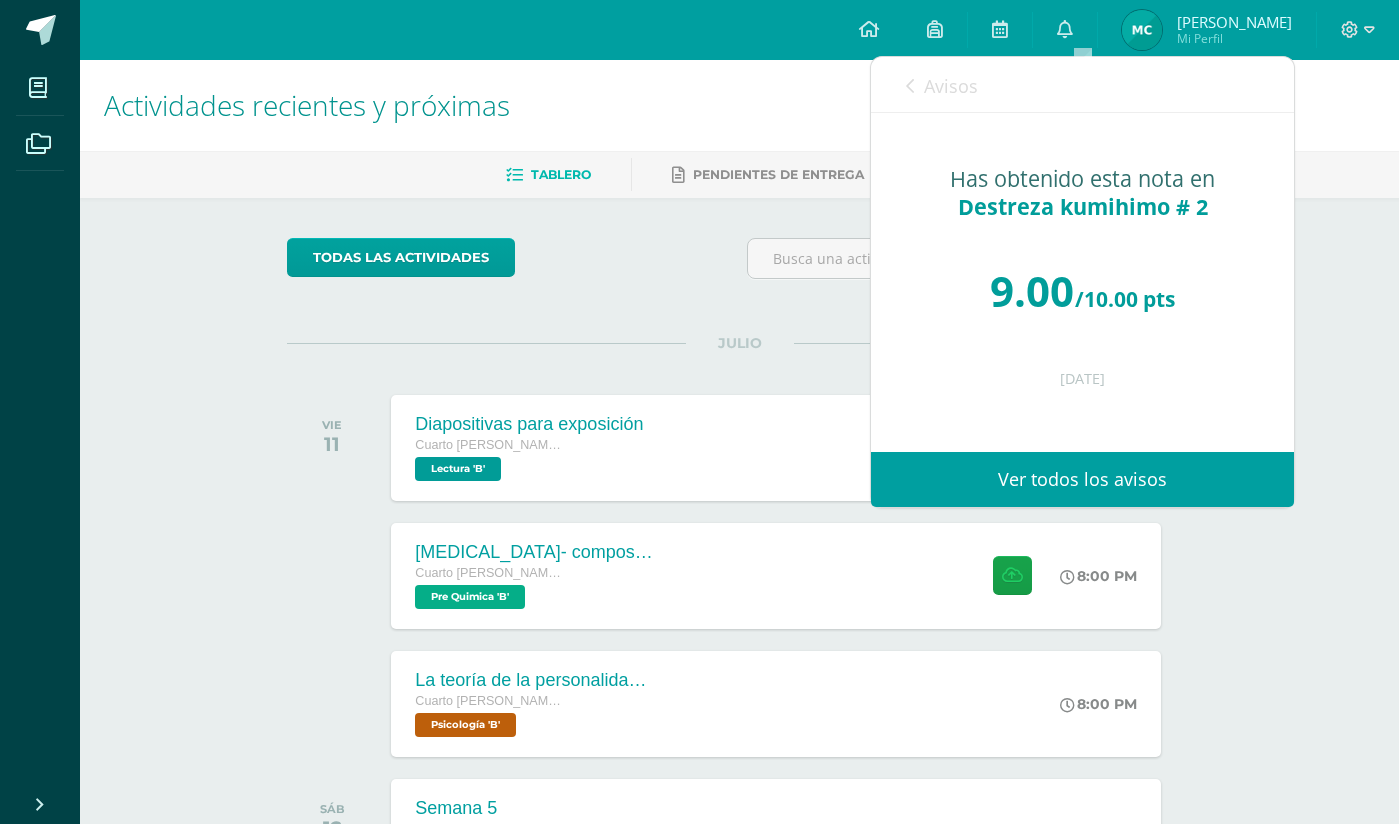 click at bounding box center [910, 86] 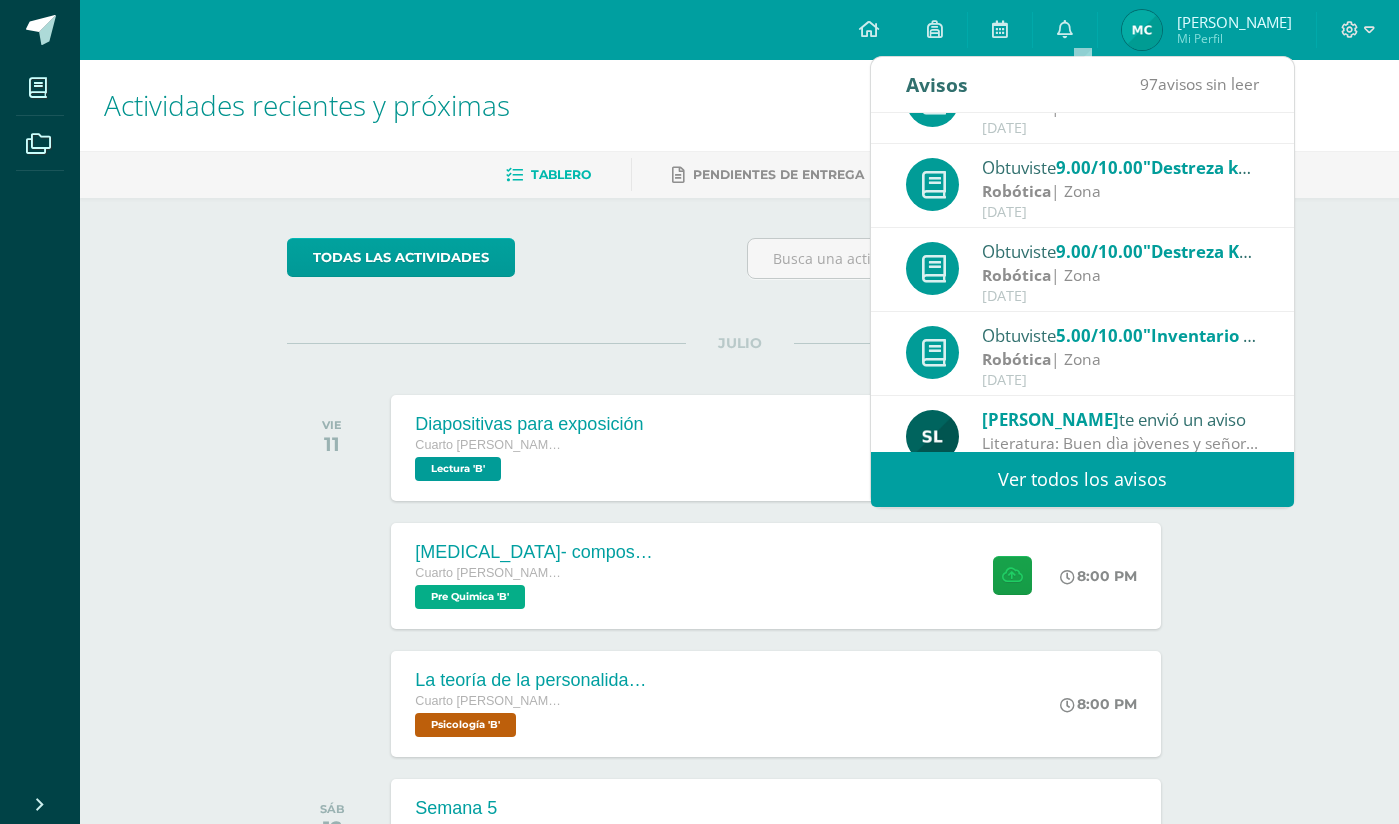 scroll, scrollTop: 139, scrollLeft: 0, axis: vertical 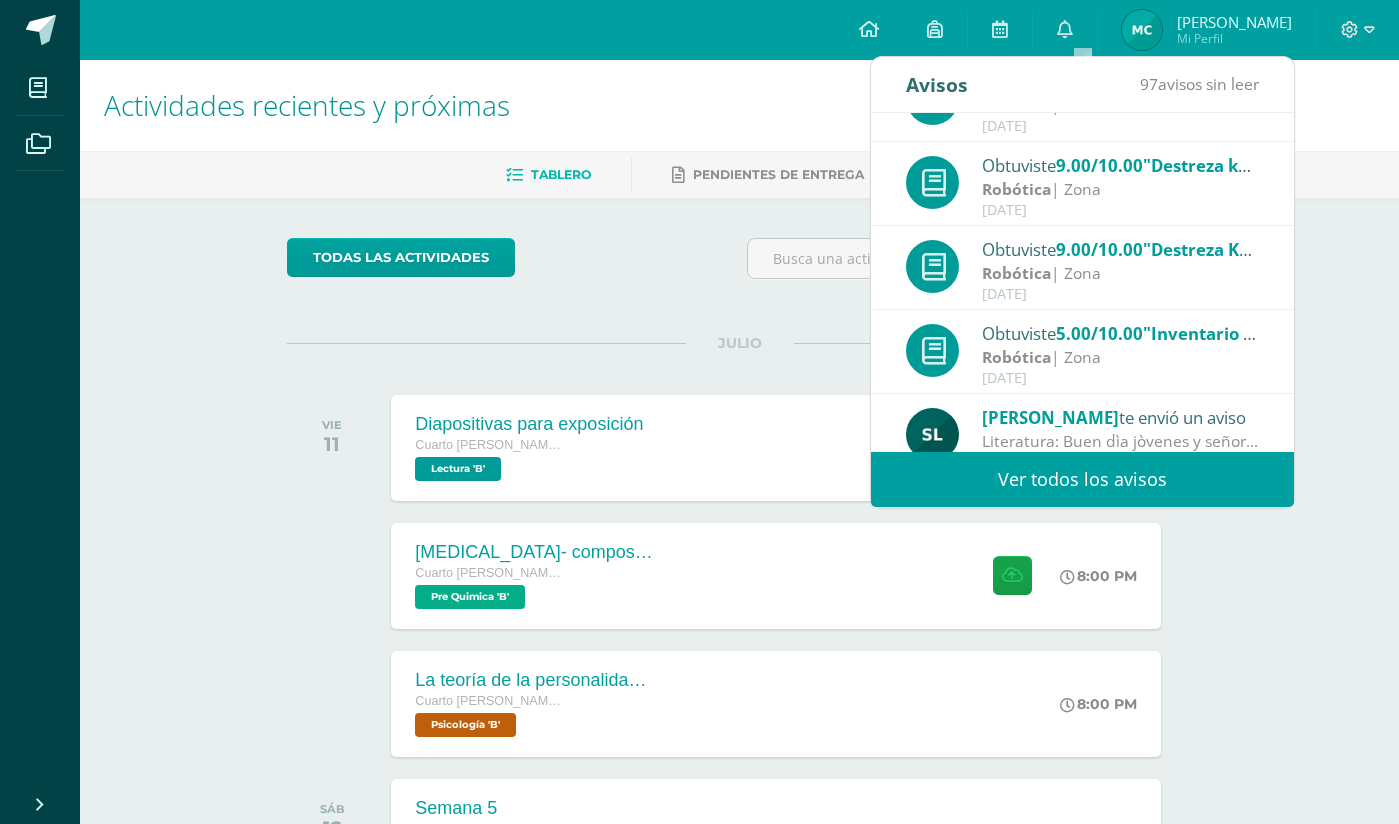 click on "Robótica
| Zona" at bounding box center [1121, 357] 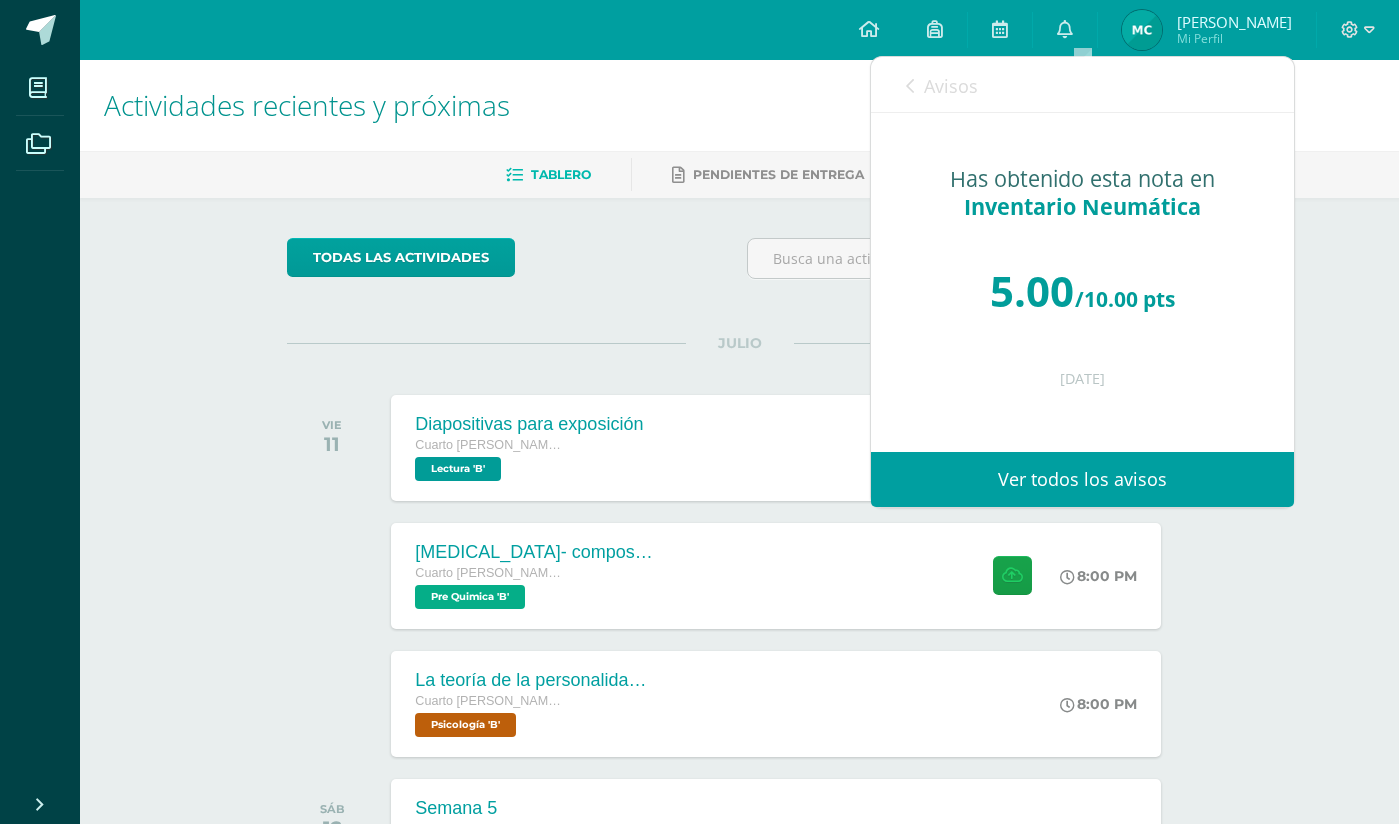 click on "Avisos" at bounding box center (942, 85) 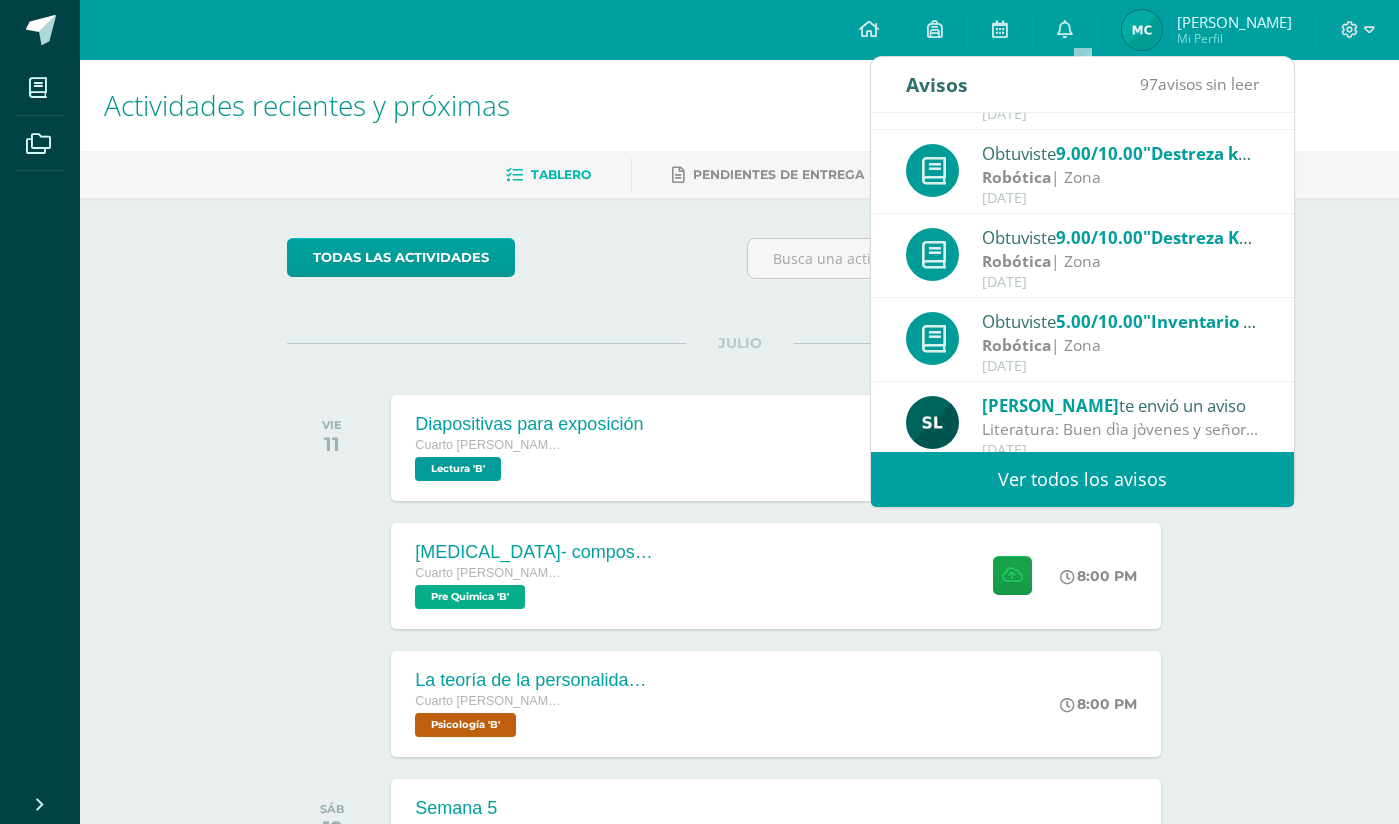 scroll, scrollTop: 150, scrollLeft: 0, axis: vertical 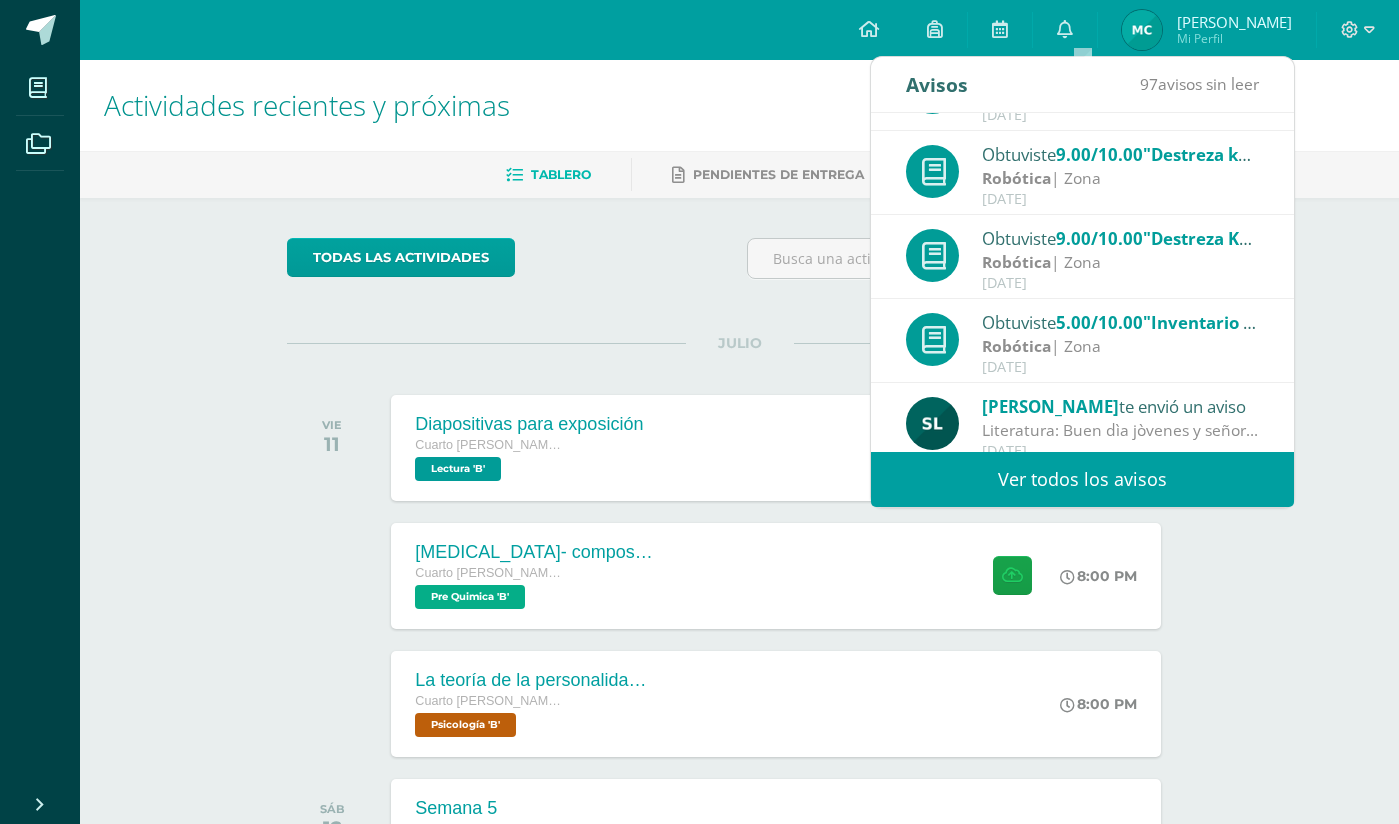 click on "Robótica
| Zona" at bounding box center (1121, 346) 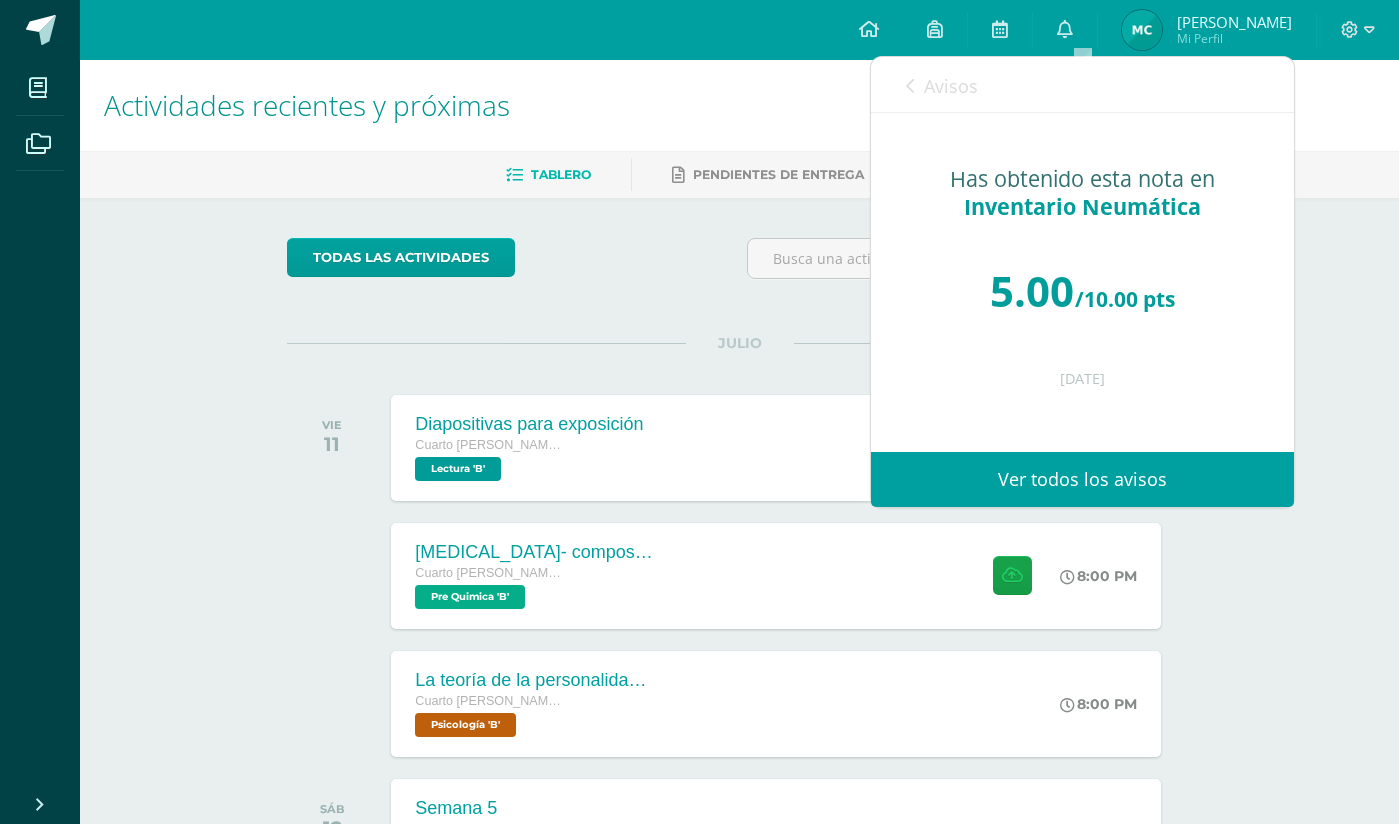 click at bounding box center (910, 86) 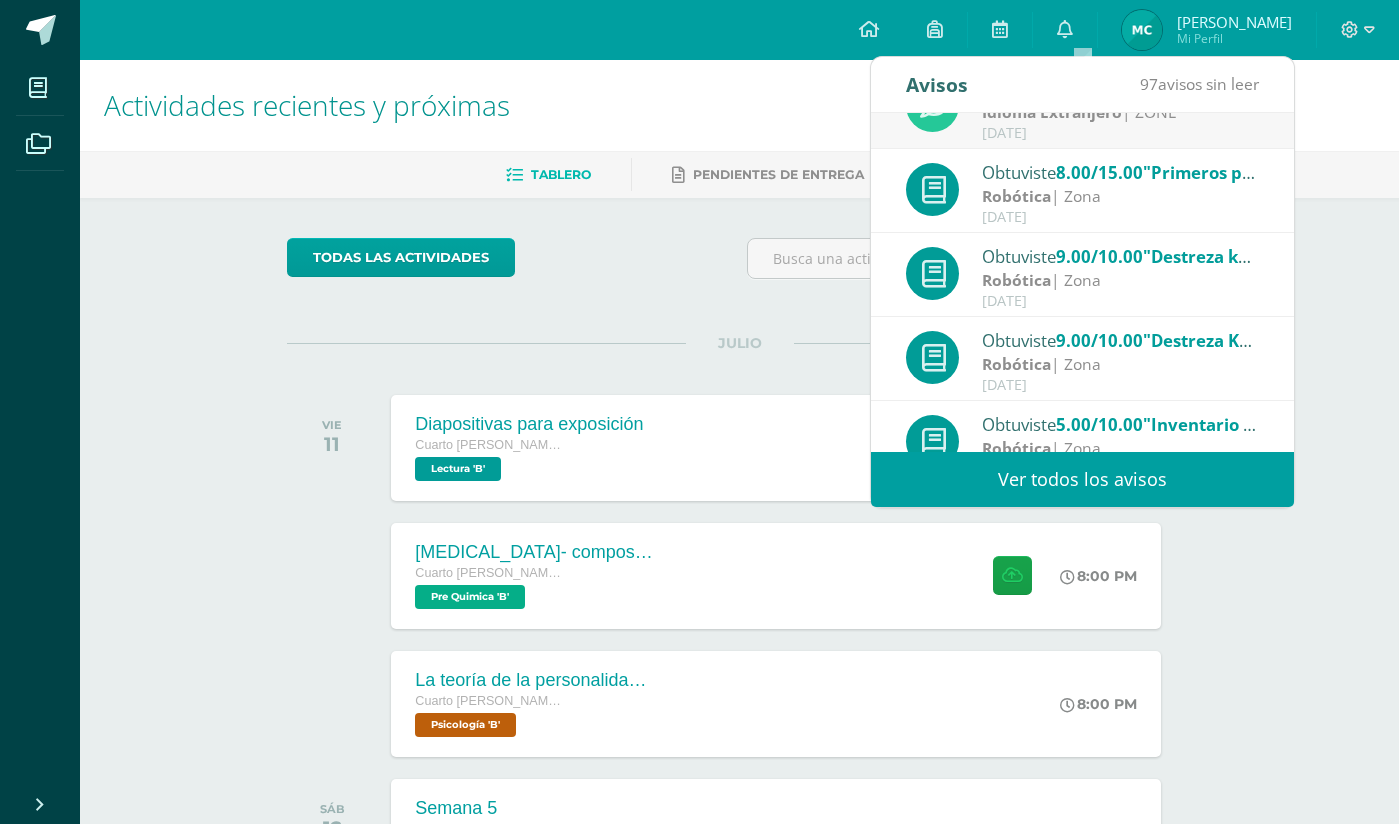 scroll, scrollTop: 0, scrollLeft: 0, axis: both 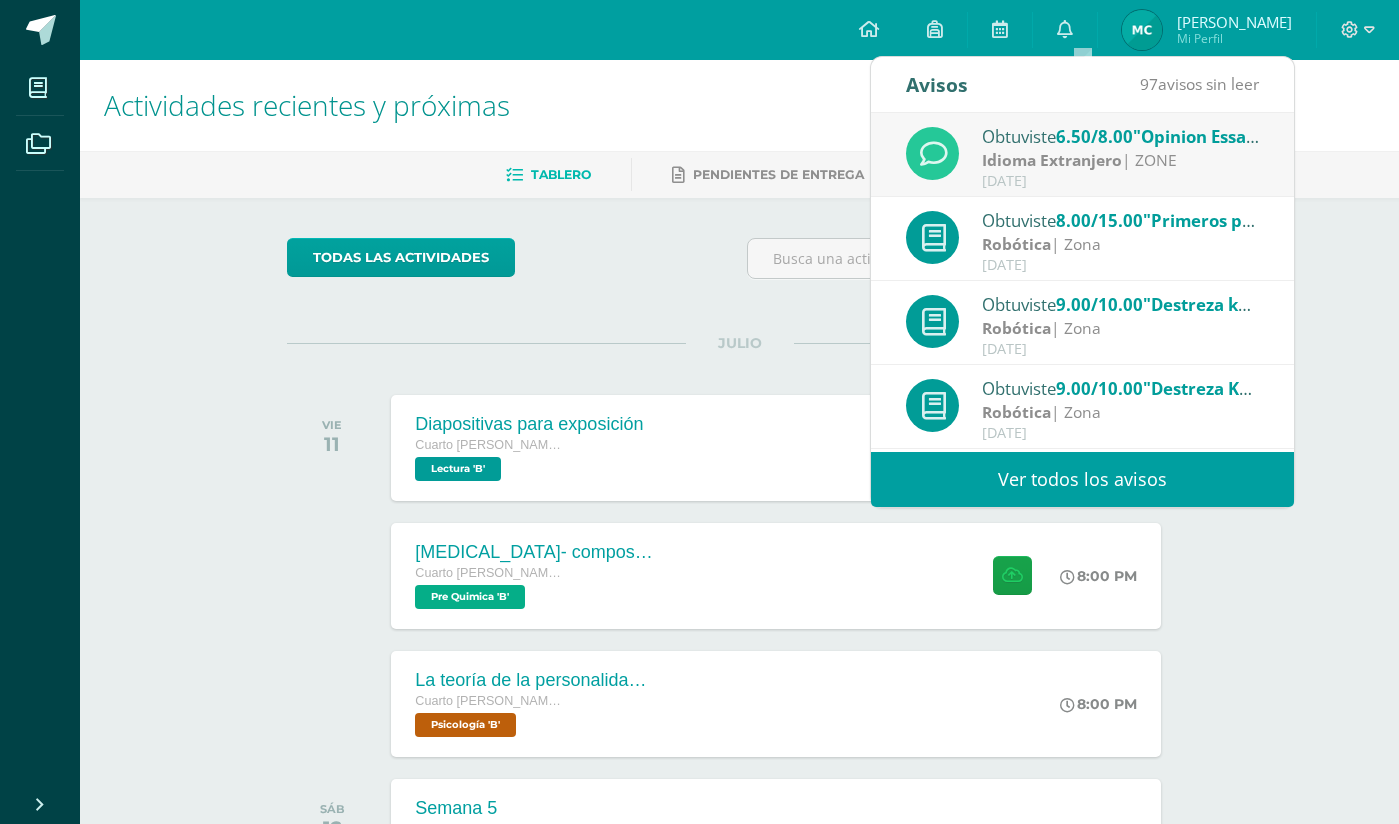 click on "Idioma Extranjero" at bounding box center (1052, 160) 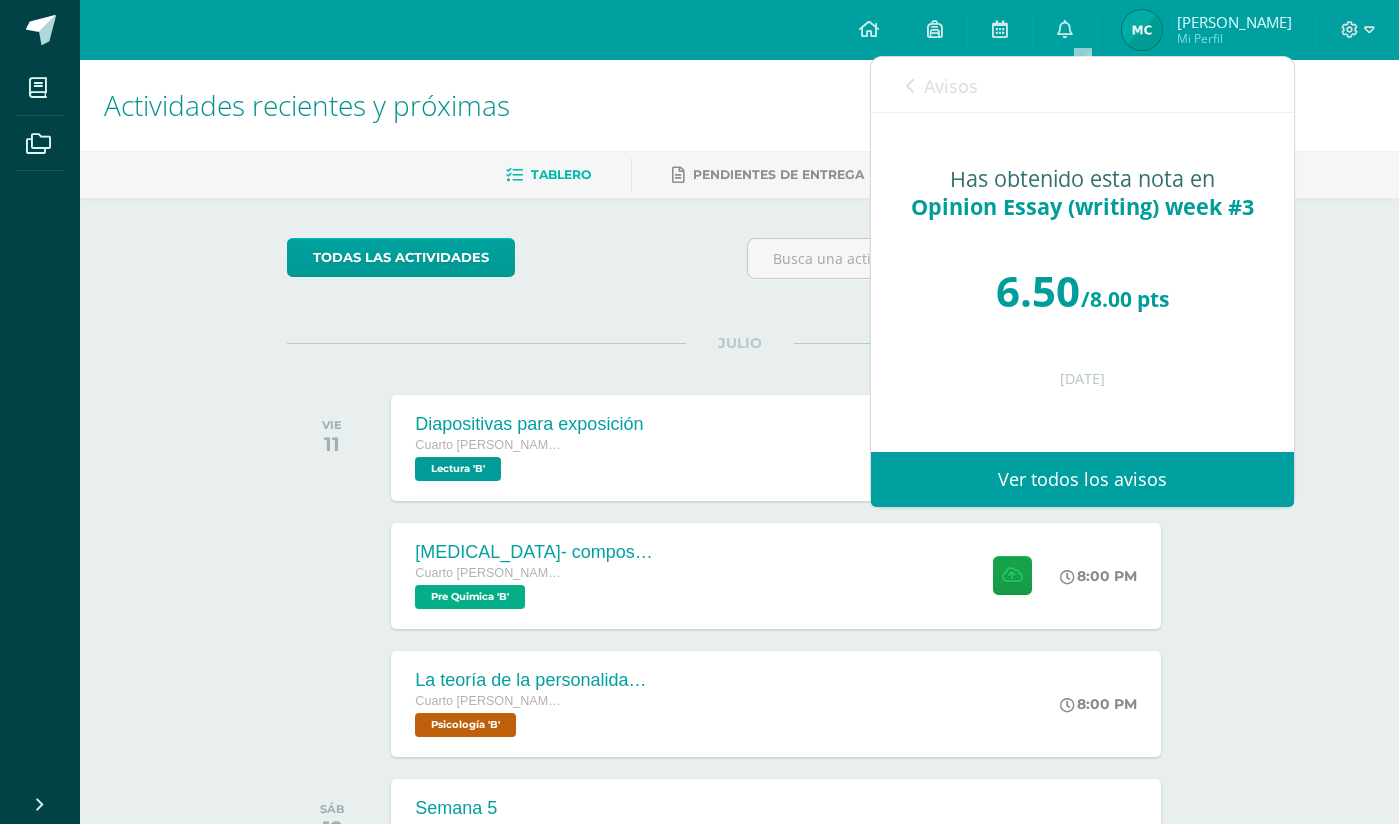 click on "Avisos 96  avisos sin leer
Avisos" at bounding box center [1082, 85] 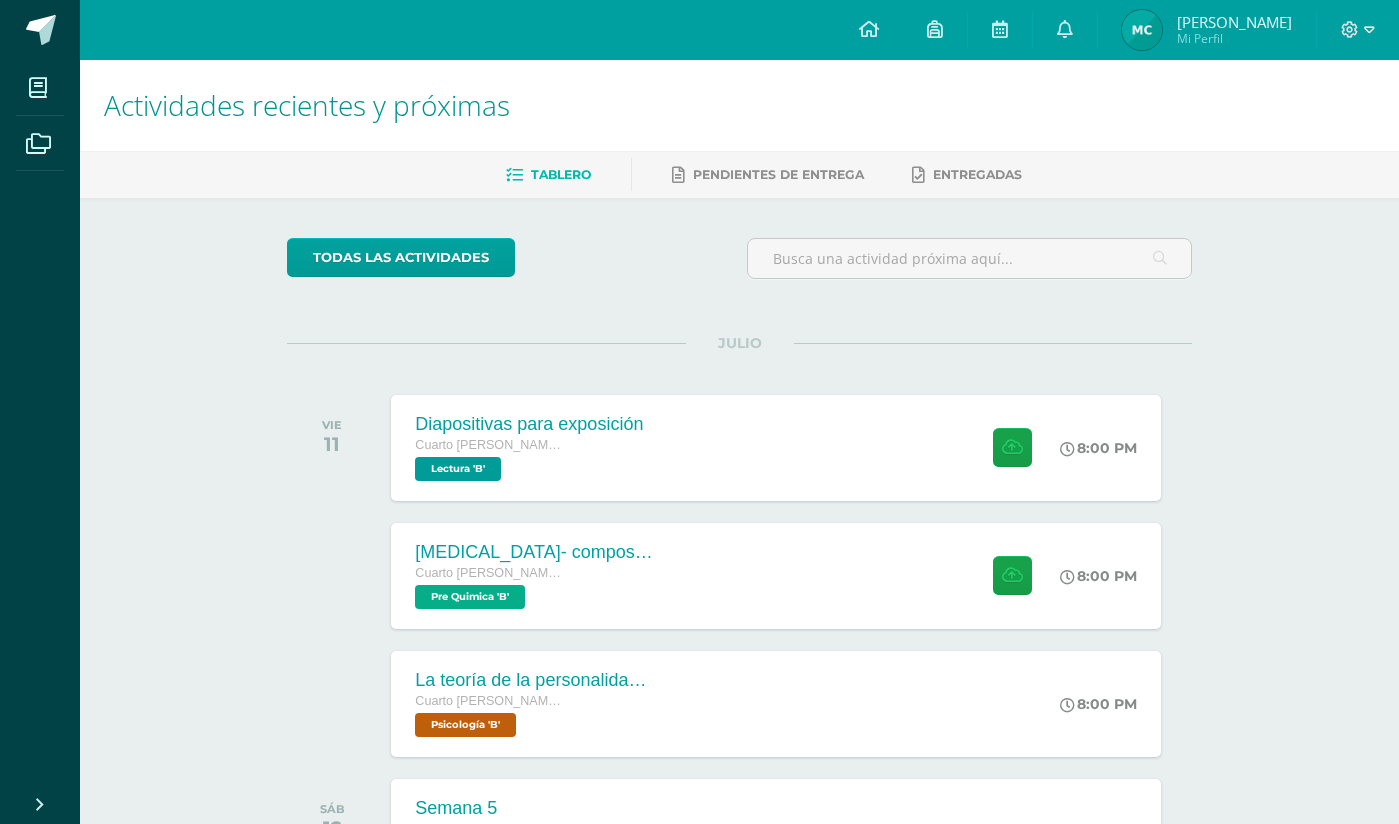 click on "Actividades recientes y próximas" at bounding box center (739, 105) 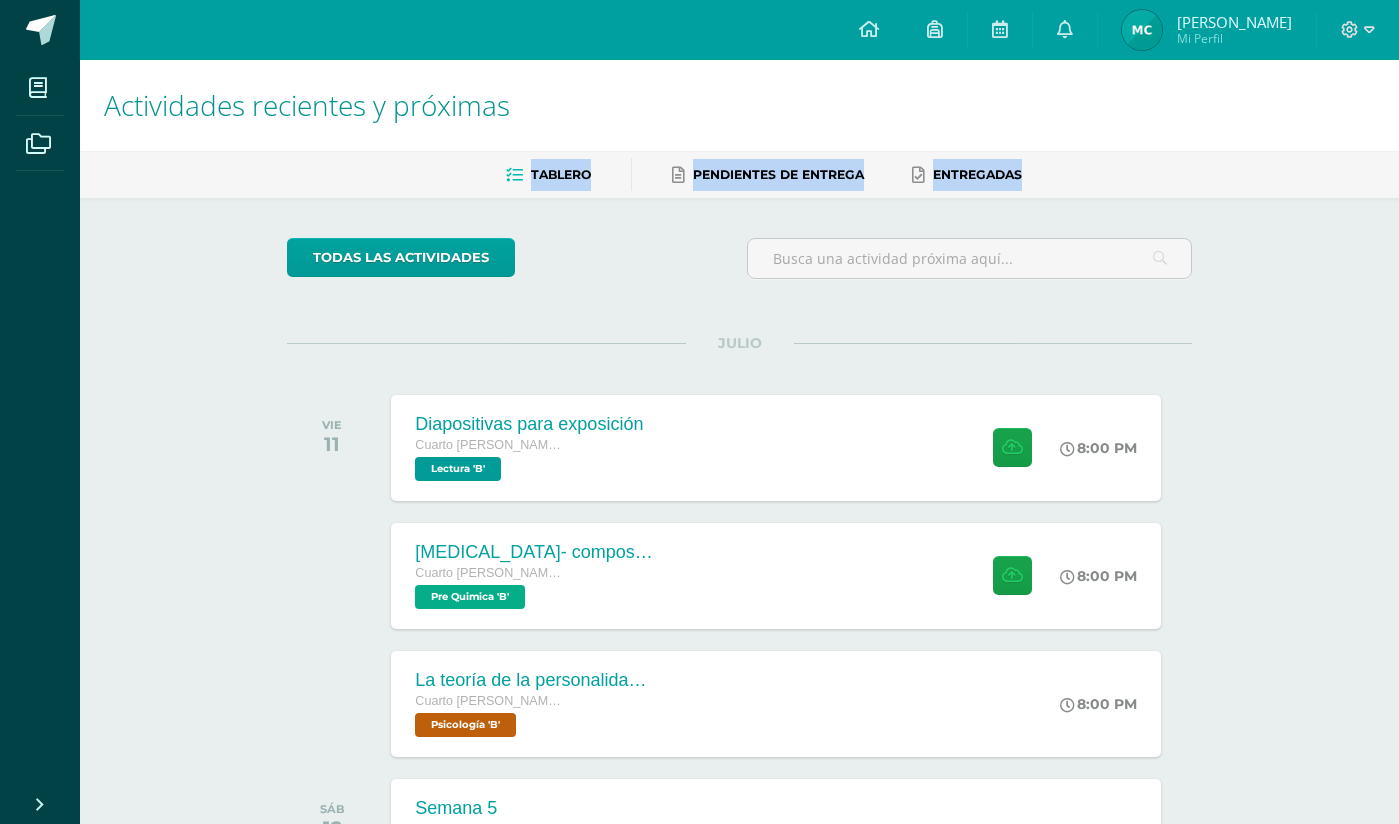 drag, startPoint x: 482, startPoint y: 182, endPoint x: 1088, endPoint y: 198, distance: 606.2112 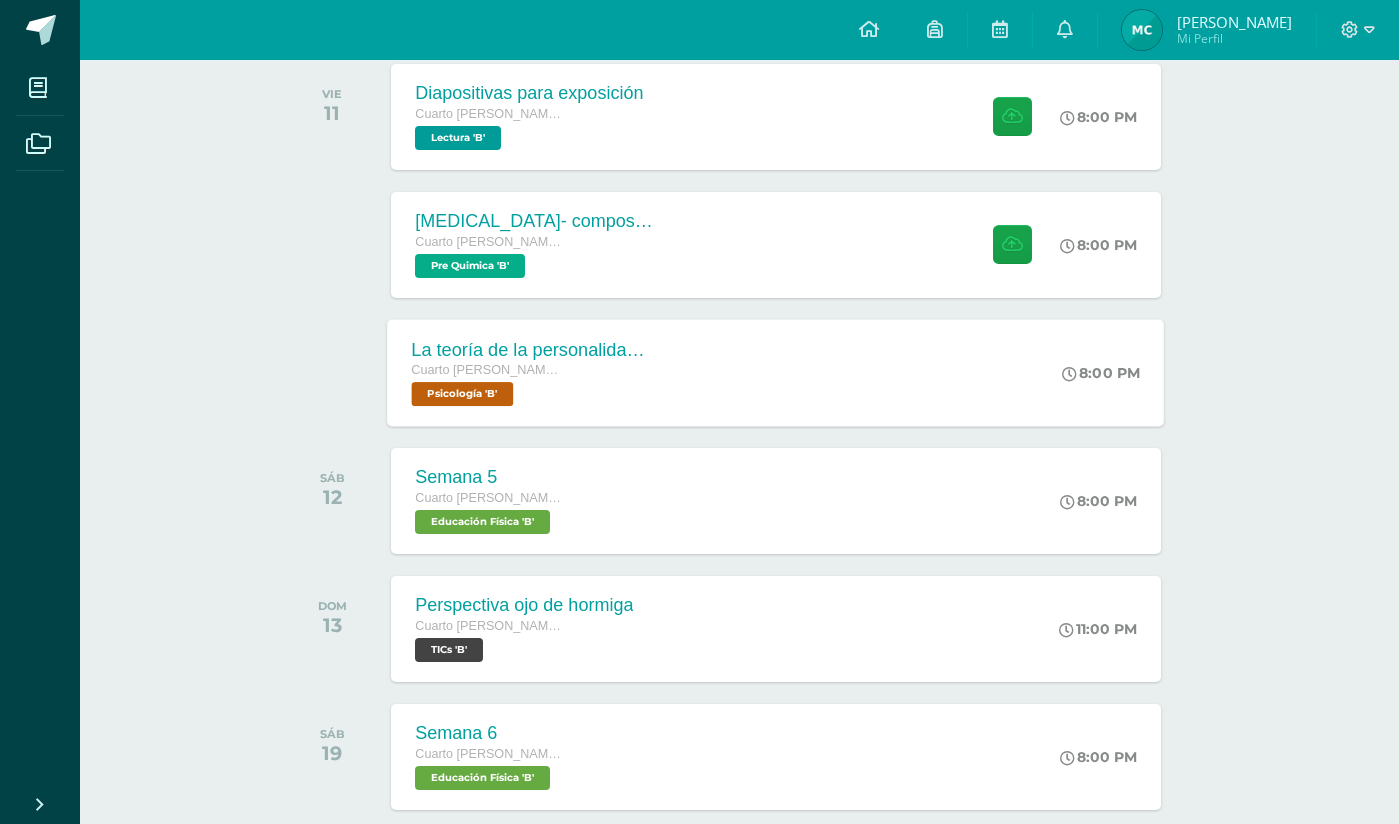 scroll, scrollTop: 0, scrollLeft: 0, axis: both 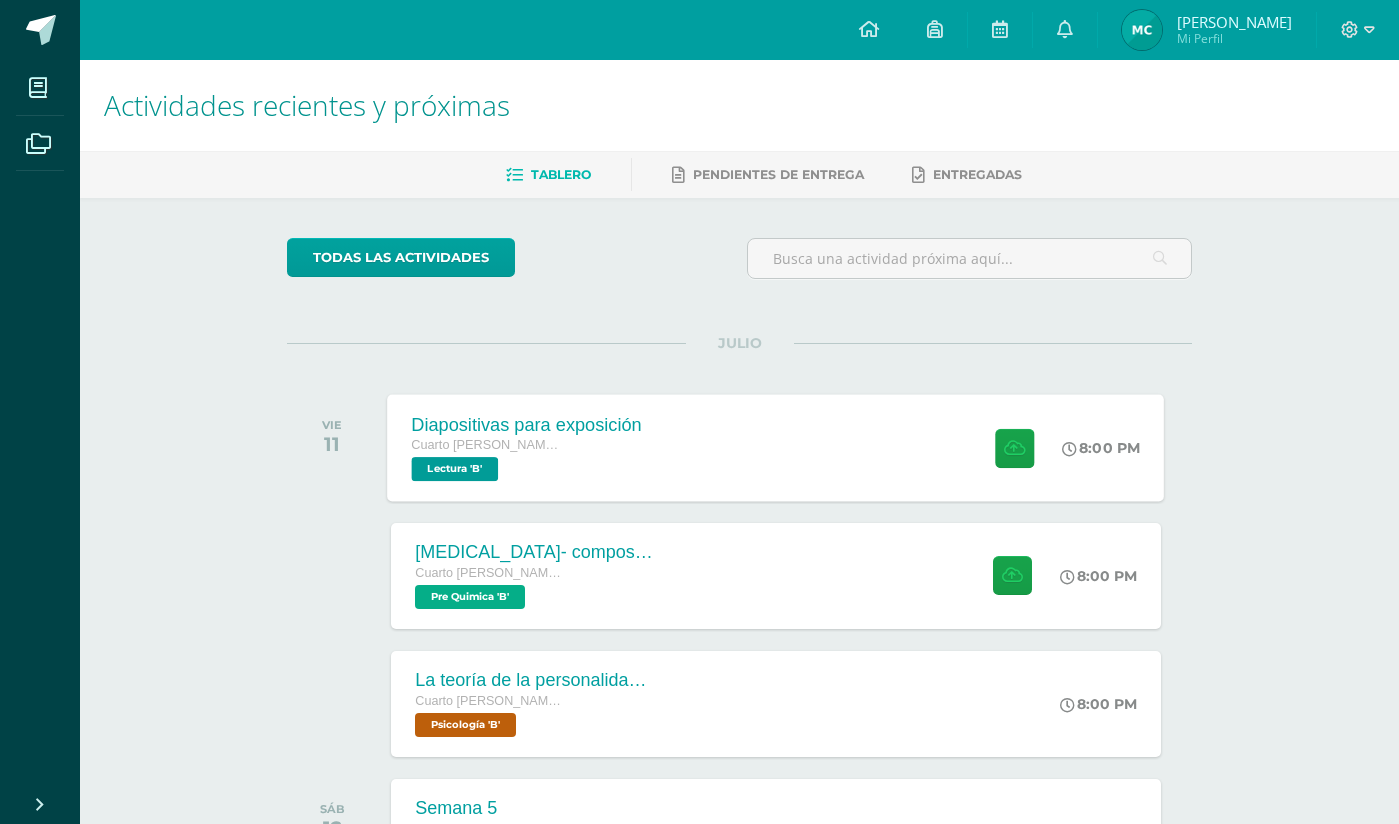 click on "Diapositivas para exposición
Cuarto [PERSON_NAME]. Progra
Lectura 'B'
8:00 PM
Diapositivas para exposición
Lectura" at bounding box center (776, 447) 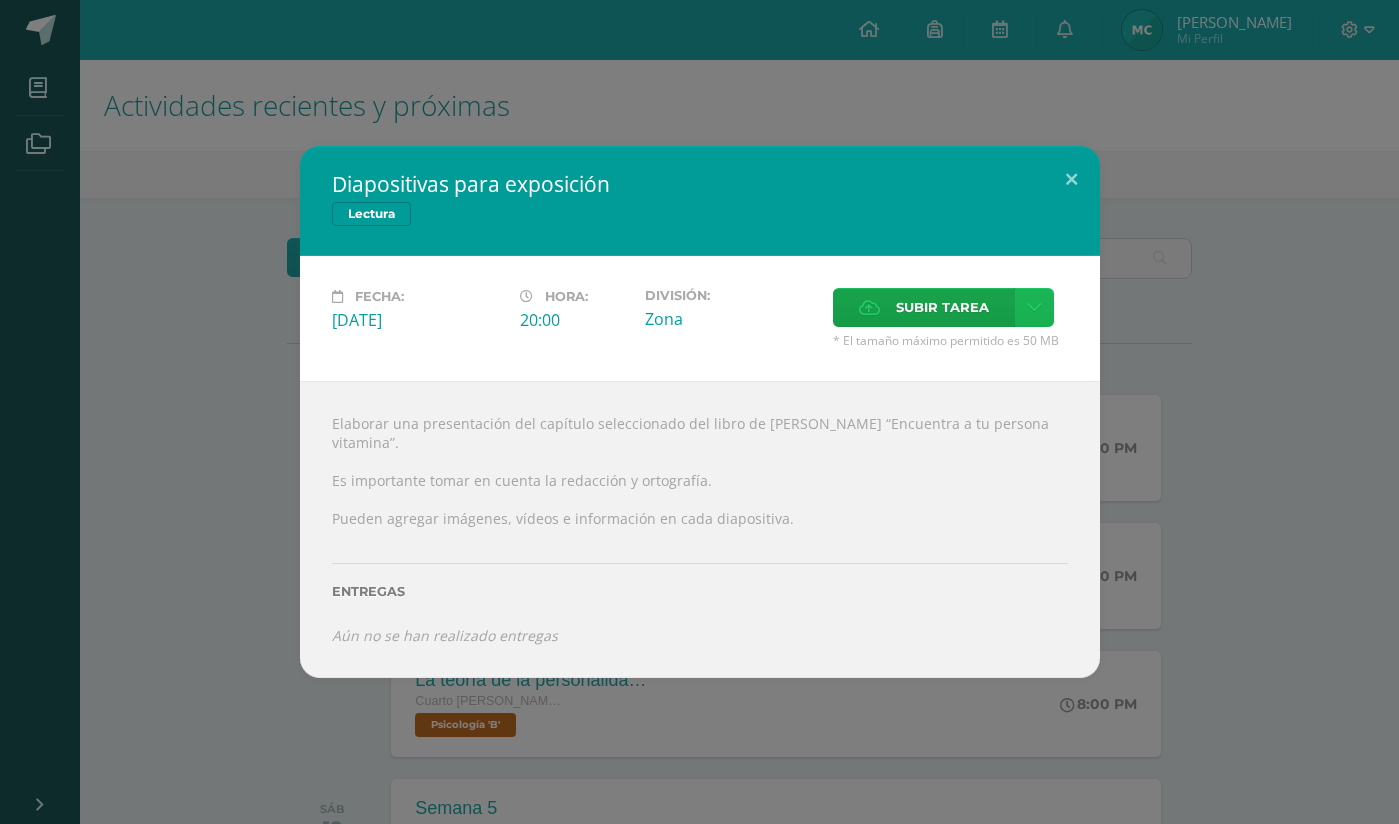 click at bounding box center [1034, 307] 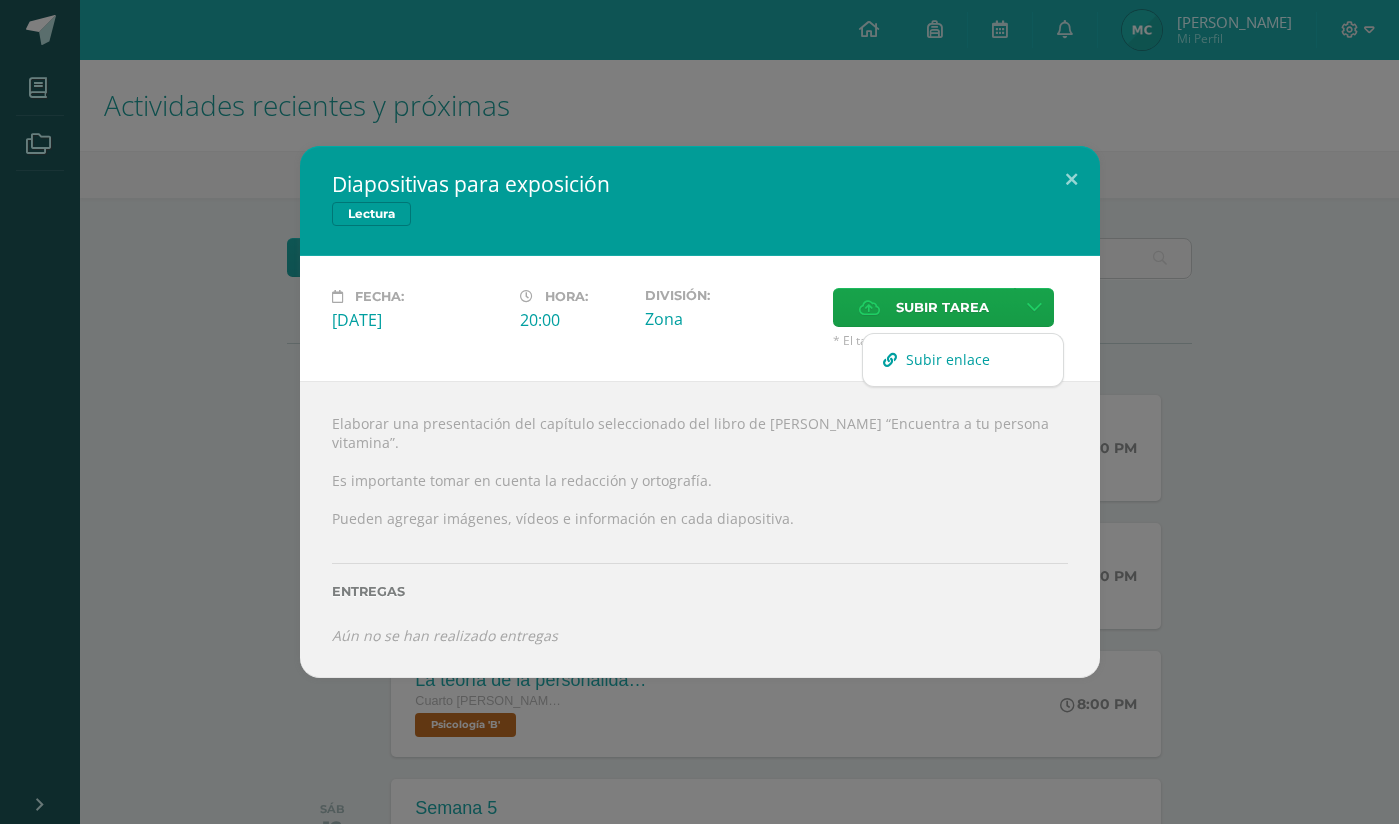 click on "Subir enlace" at bounding box center (963, 359) 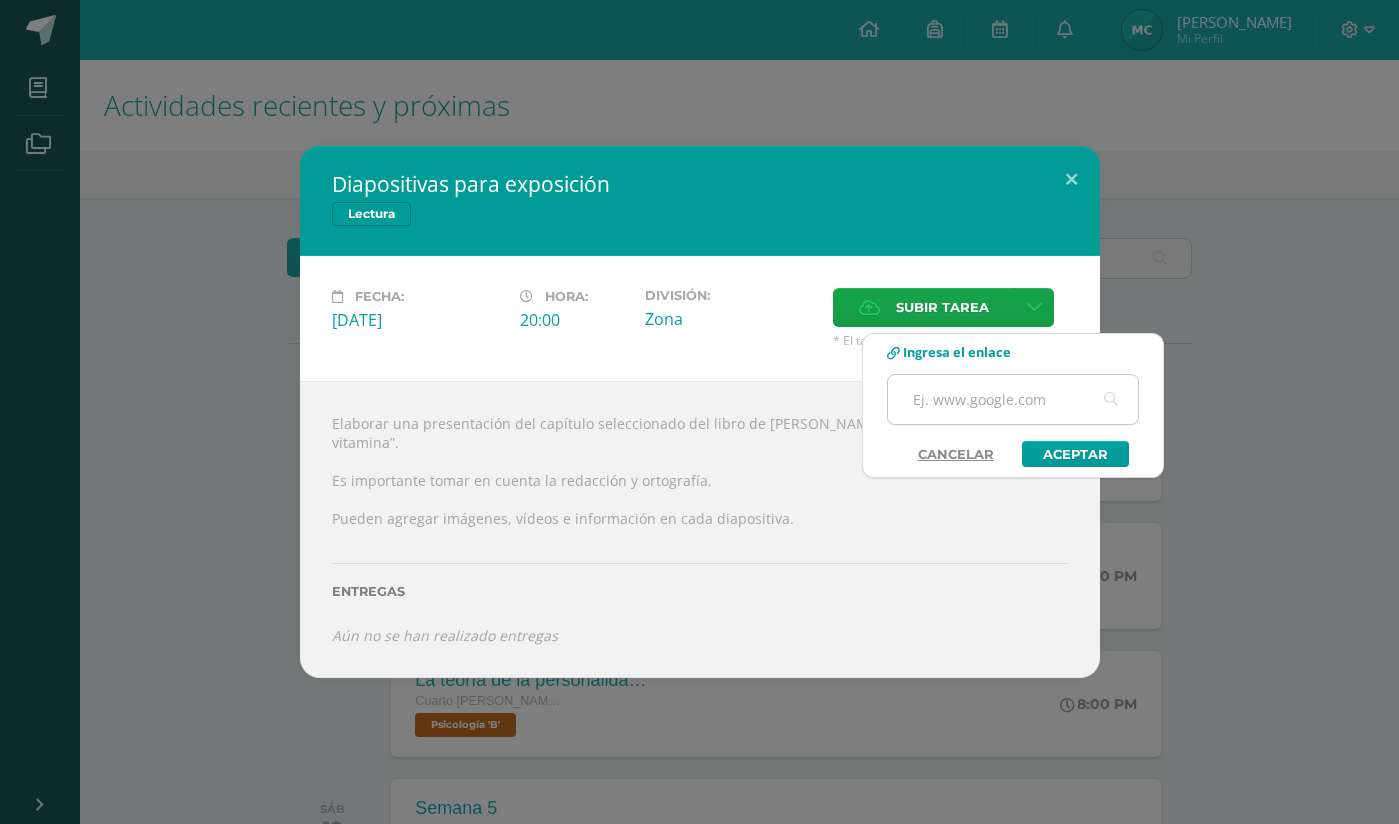 click at bounding box center (1013, 399) 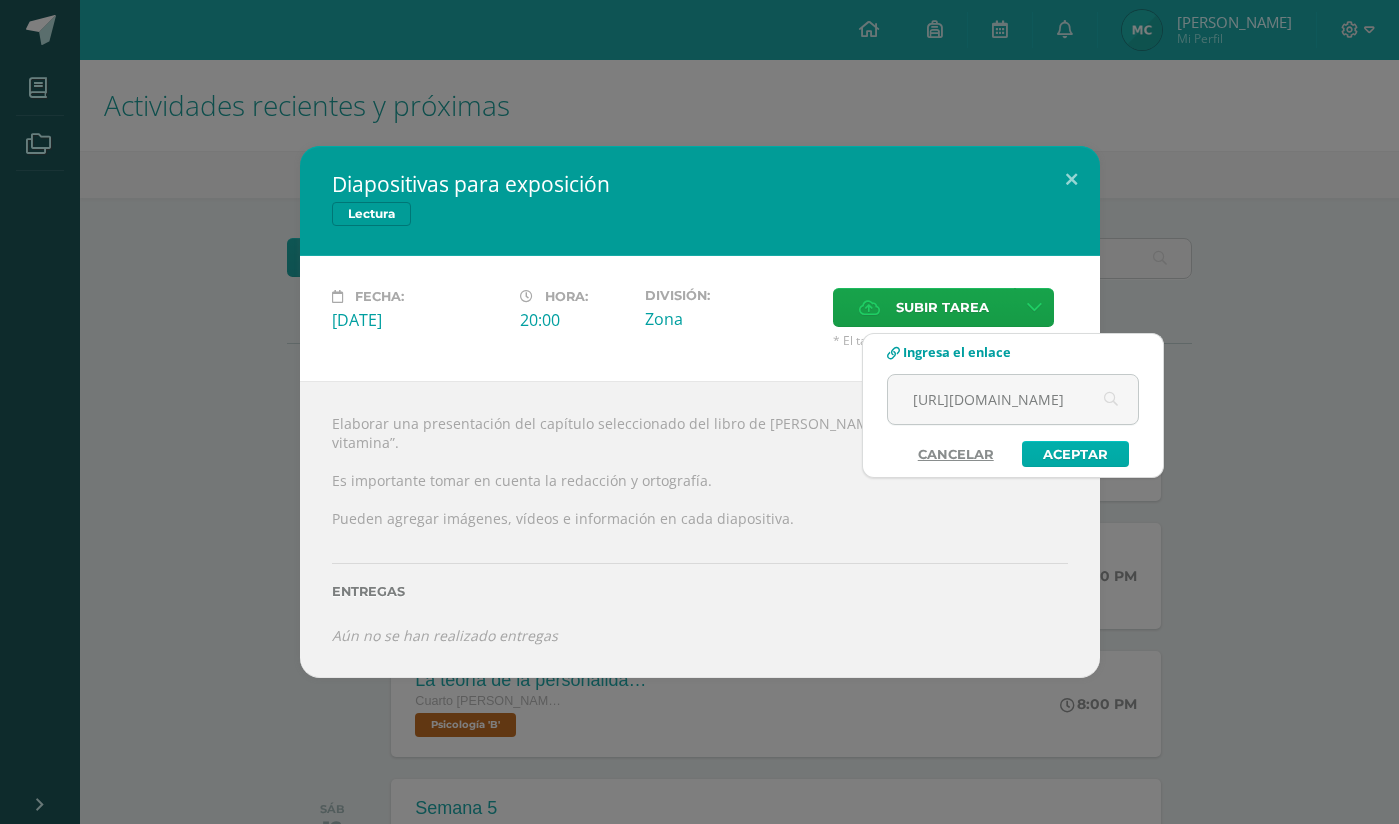 scroll, scrollTop: 0, scrollLeft: 1038, axis: horizontal 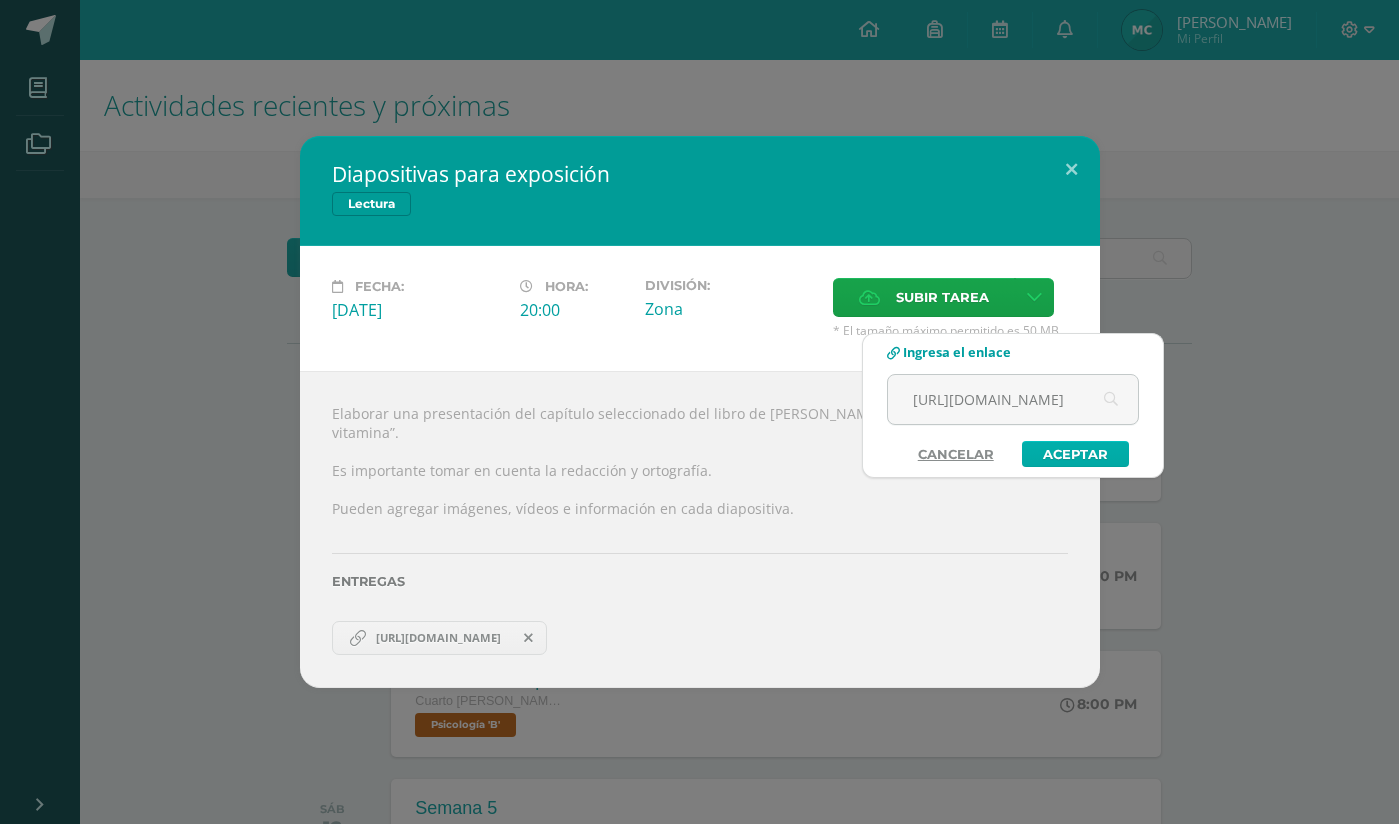 type 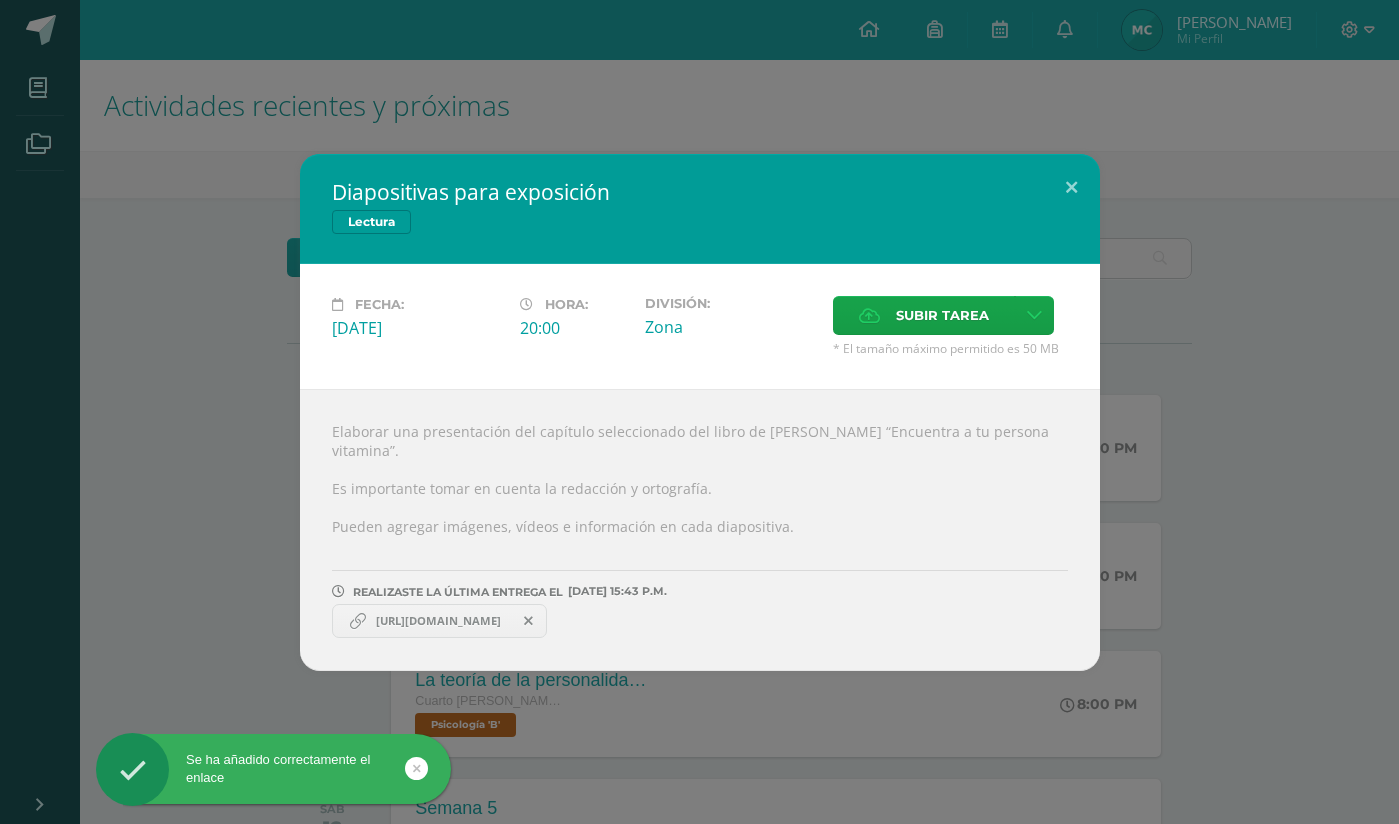 click on "Diapositivas para exposición
Lectura
Fecha:
[DATE][PERSON_NAME]:
20:00
División:
Subir tarea" at bounding box center [699, 412] 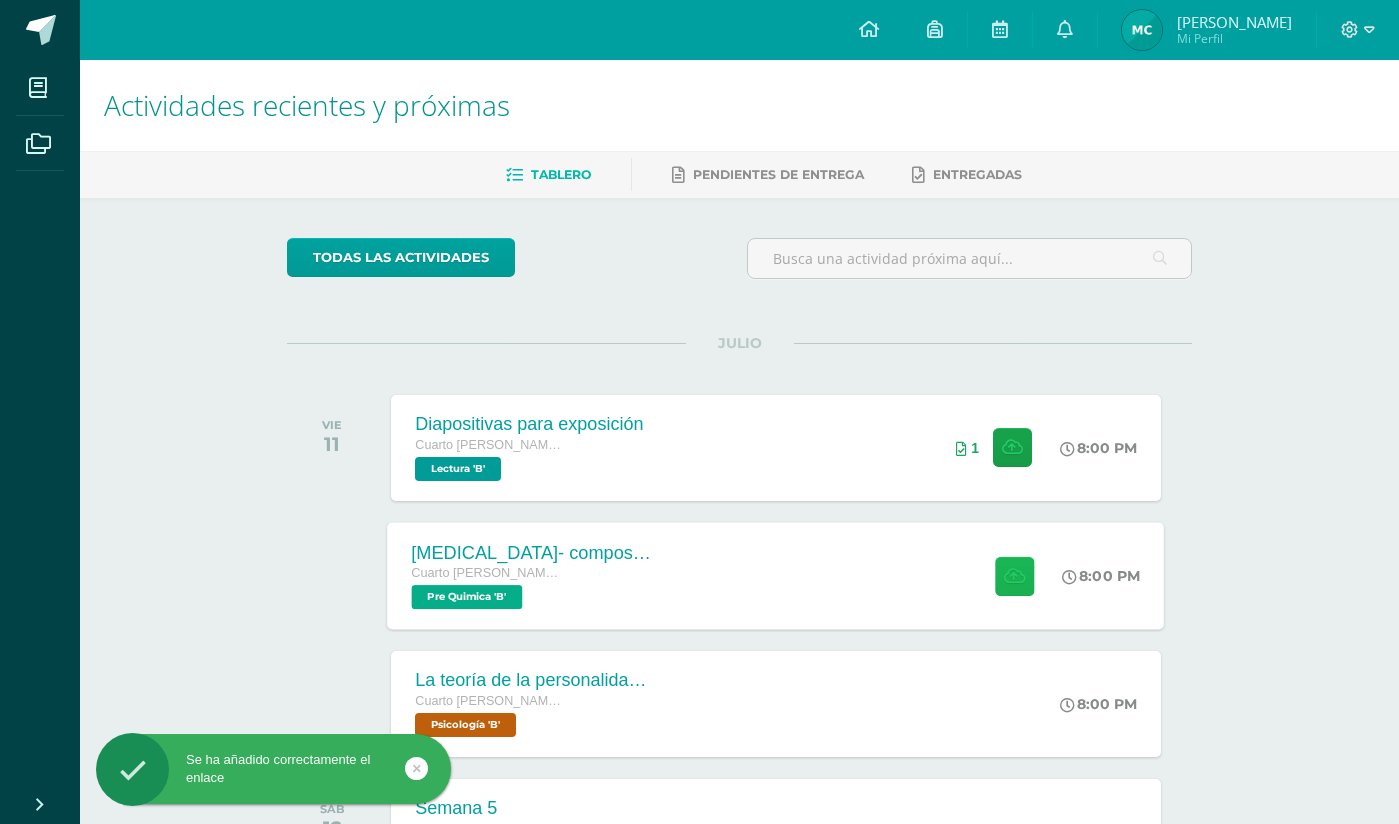 click at bounding box center [1014, 575] 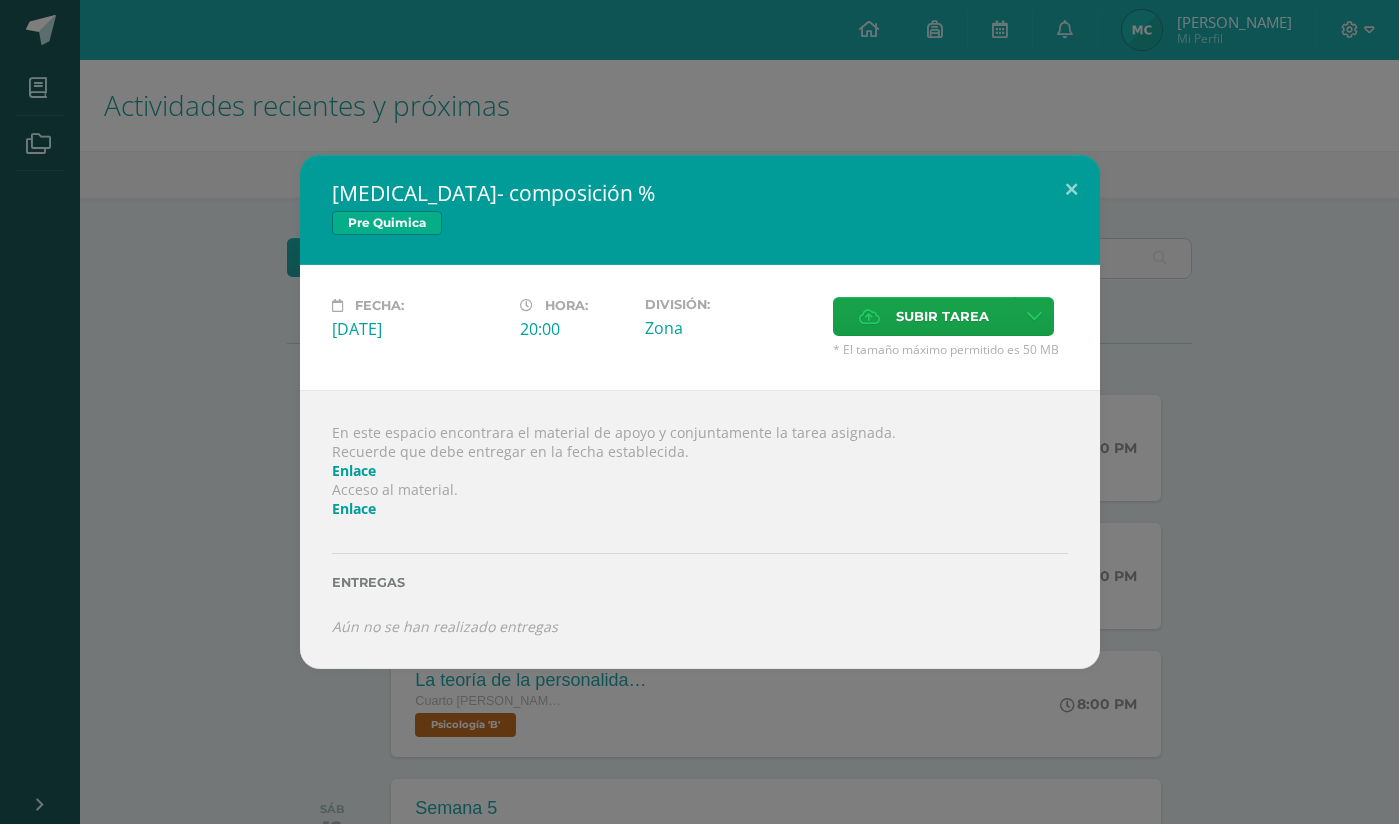 click on "Enlace" at bounding box center [354, 508] 